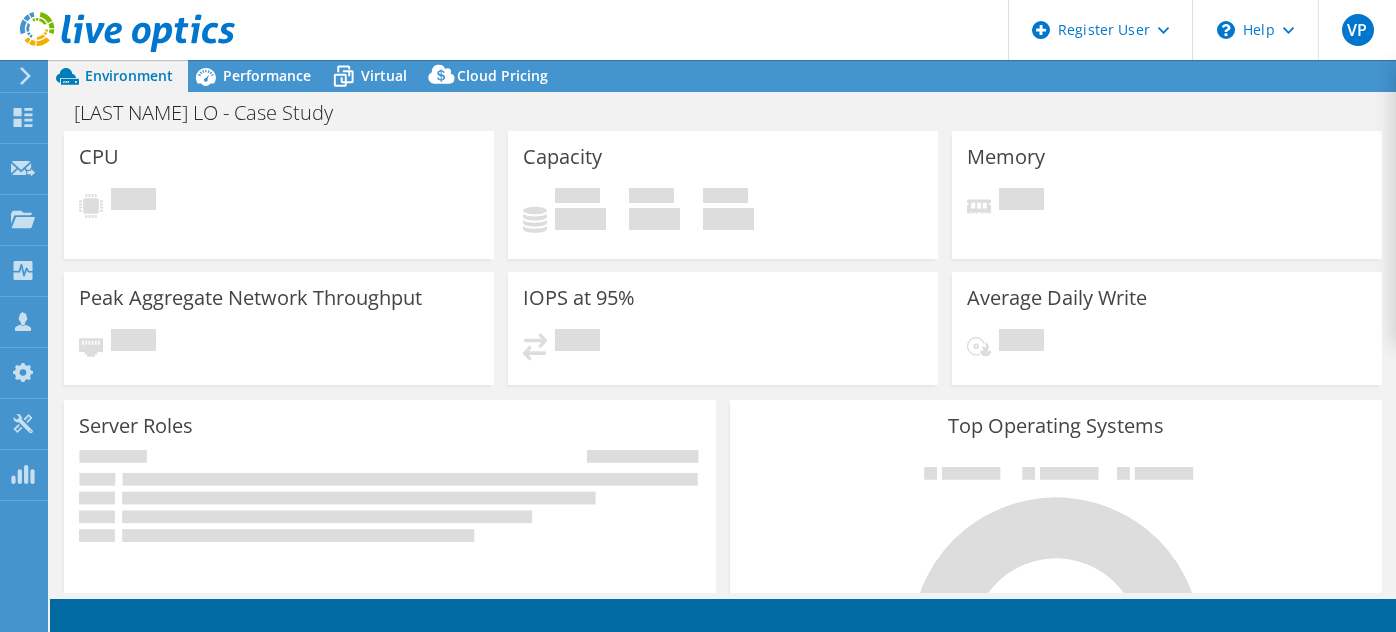 scroll, scrollTop: 0, scrollLeft: 0, axis: both 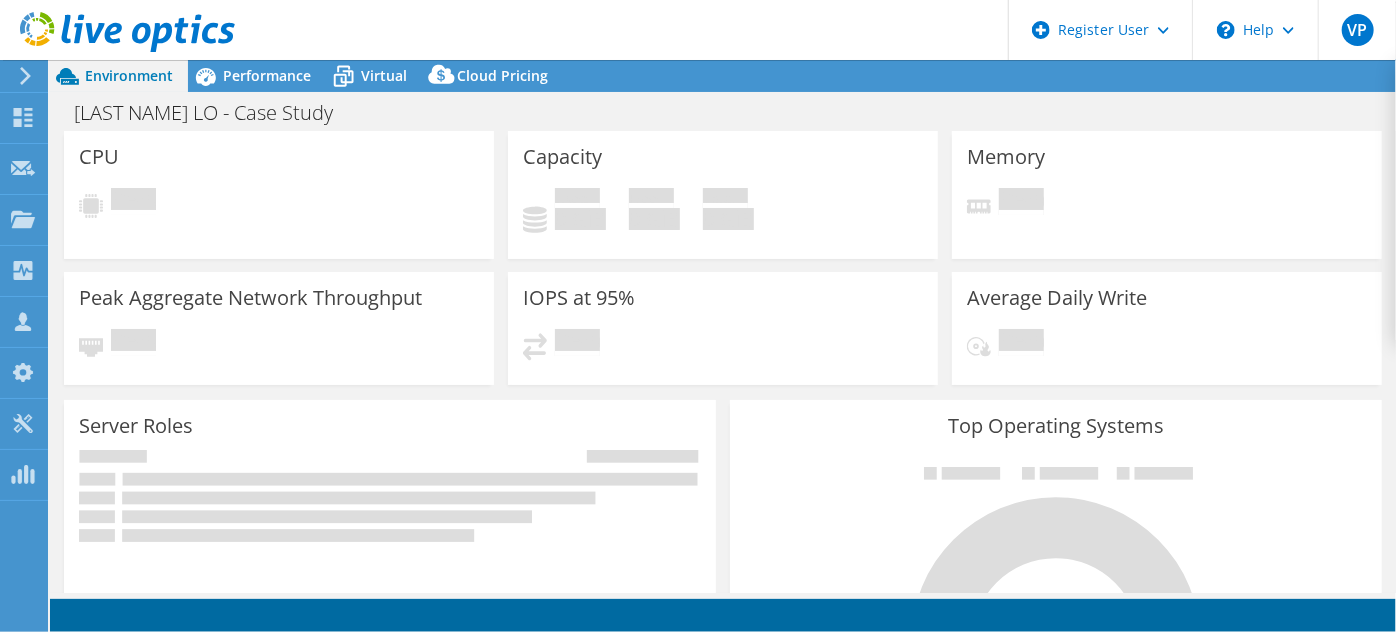 select on "USD" 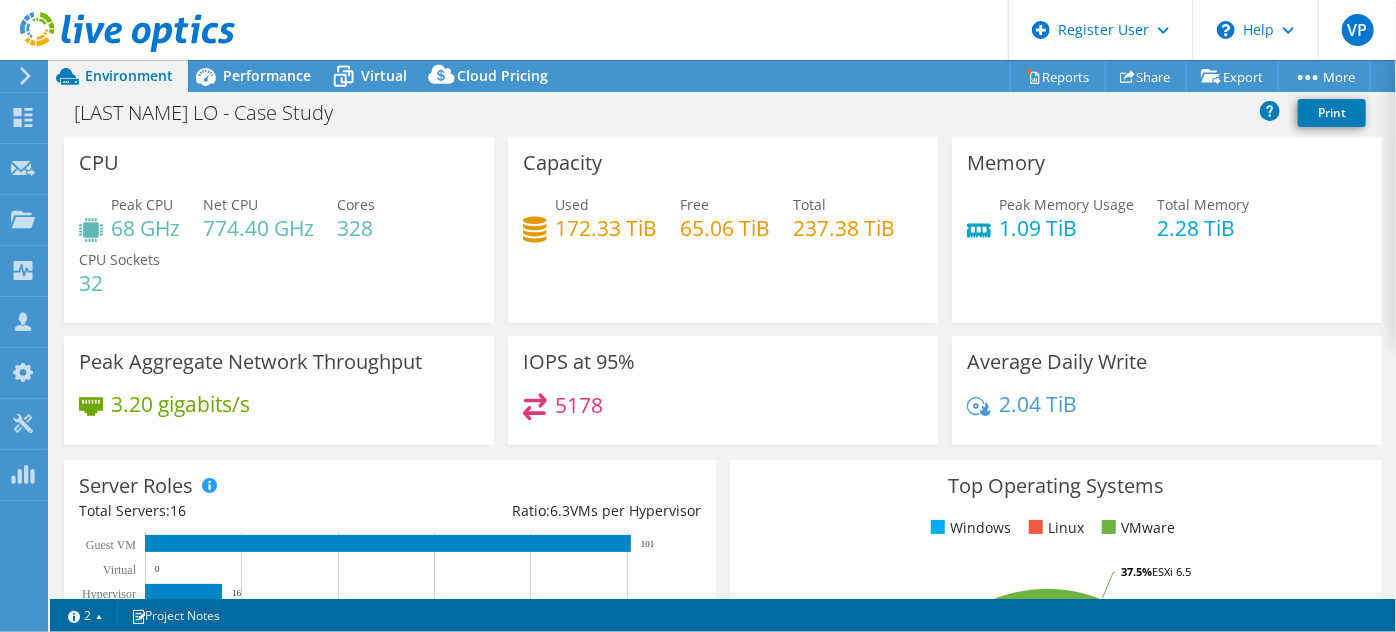 click on "Top Operating Systems
Windows
Linux
VMware
62.5%  ESXi 6.7     37.5%  ESXi 6.5" at bounding box center [1056, 699] 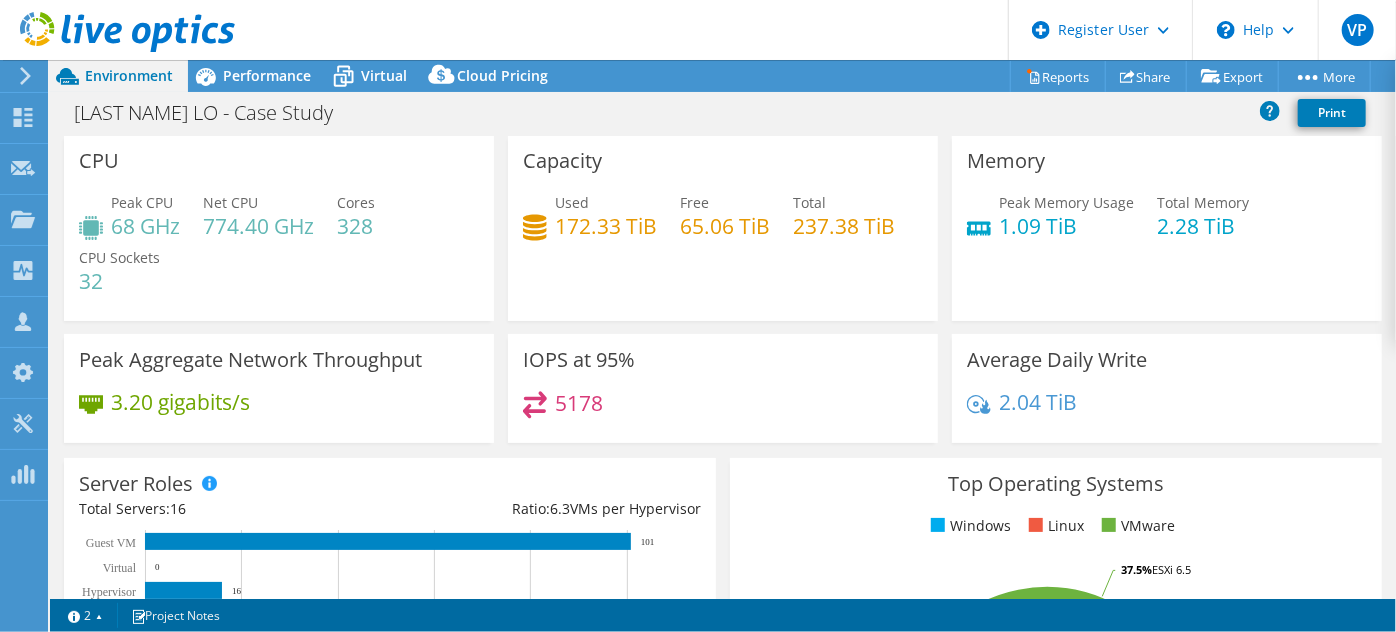 scroll, scrollTop: 0, scrollLeft: 0, axis: both 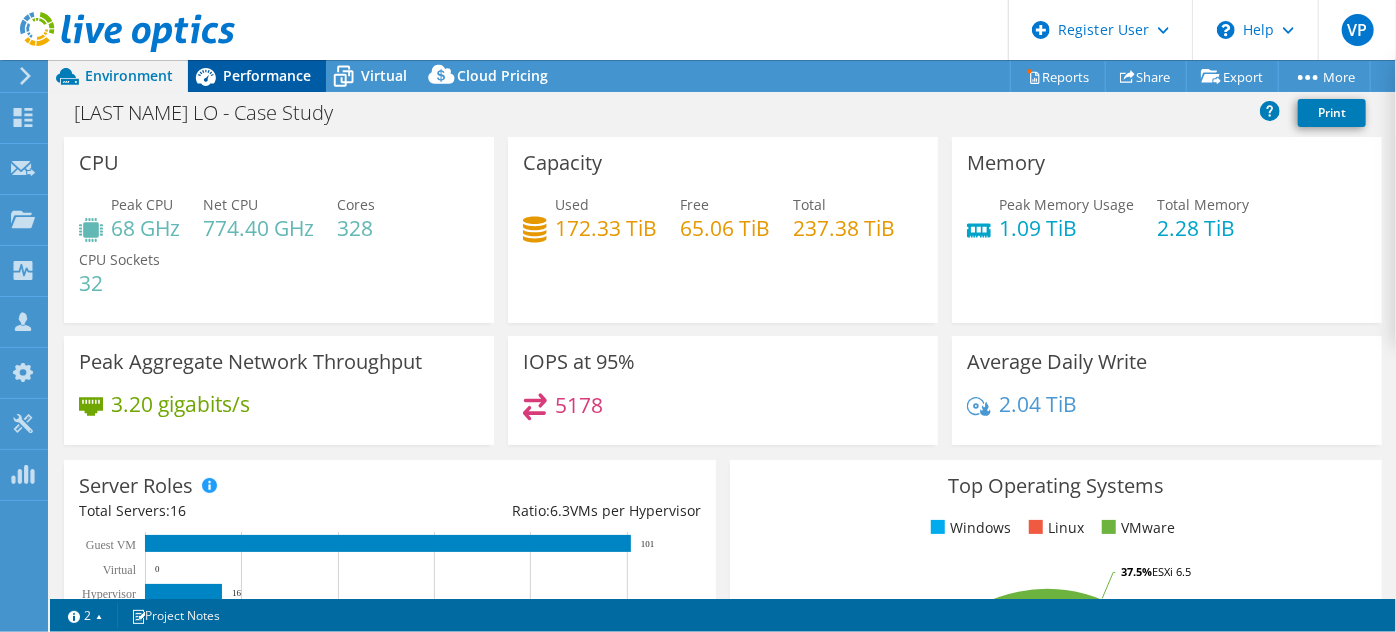 click on "Performance" at bounding box center [267, 75] 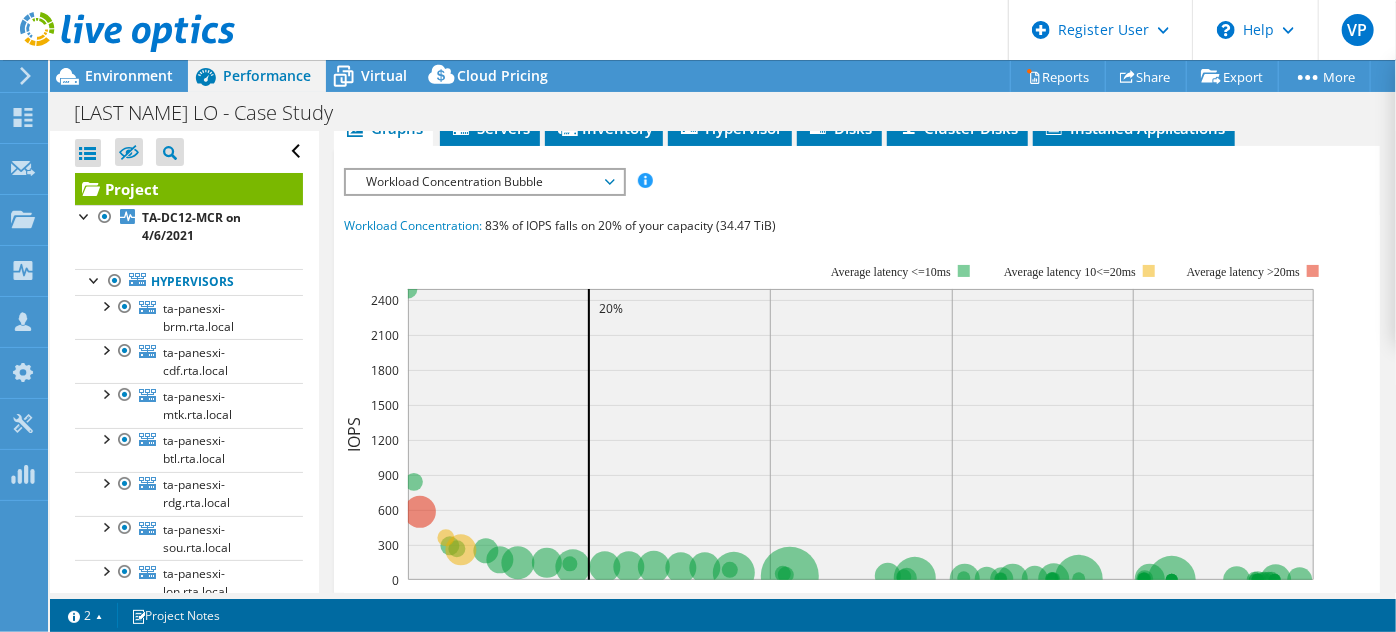 scroll, scrollTop: 98, scrollLeft: 0, axis: vertical 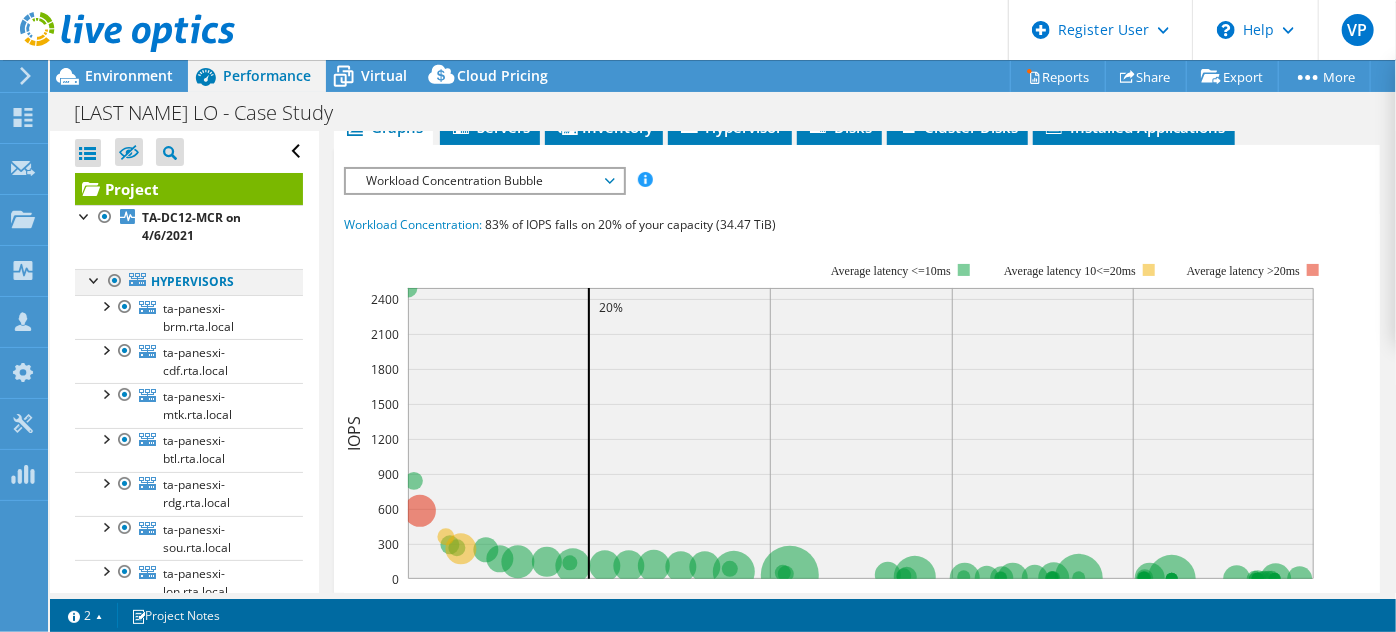 click at bounding box center (95, 279) 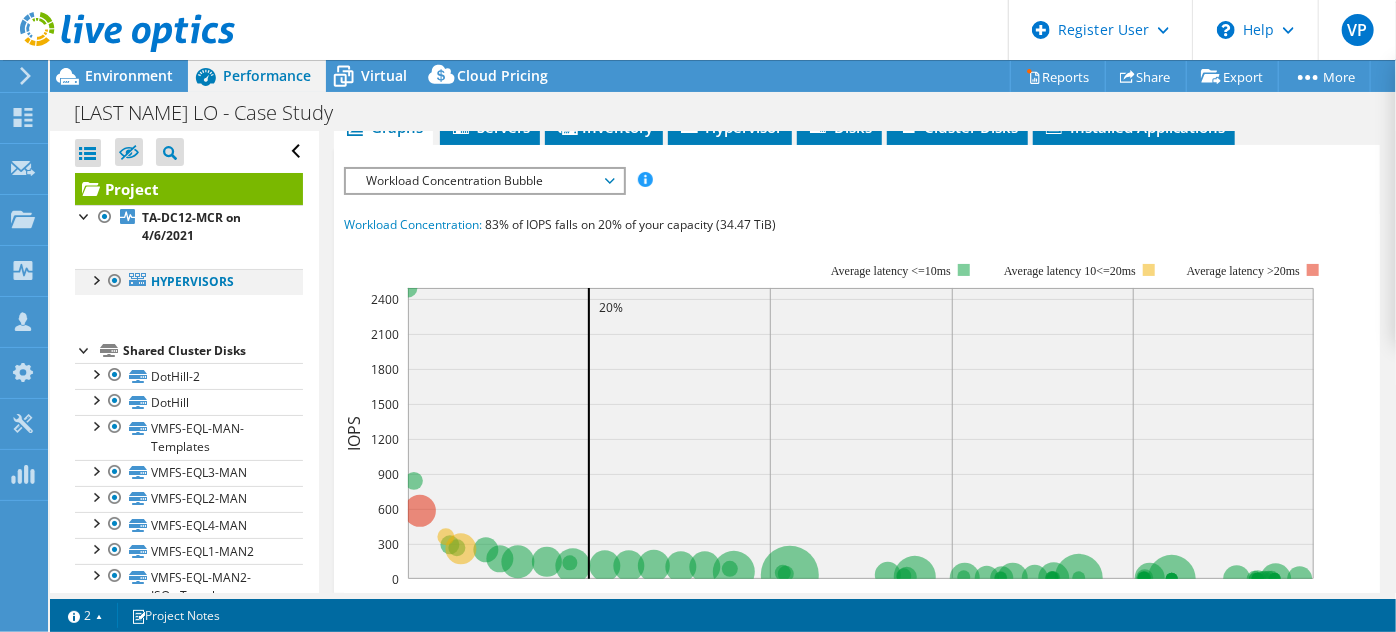 click at bounding box center [95, 279] 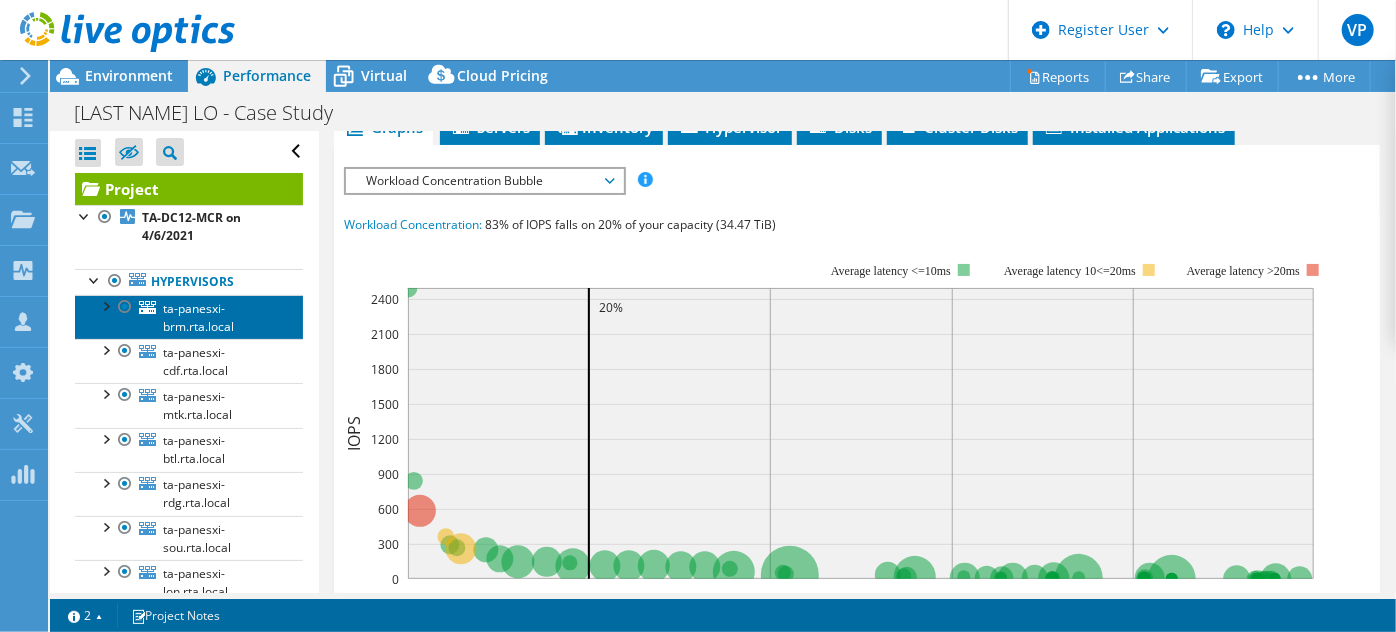 click on "ta-panesxi-brm.rta.local" at bounding box center (198, 317) 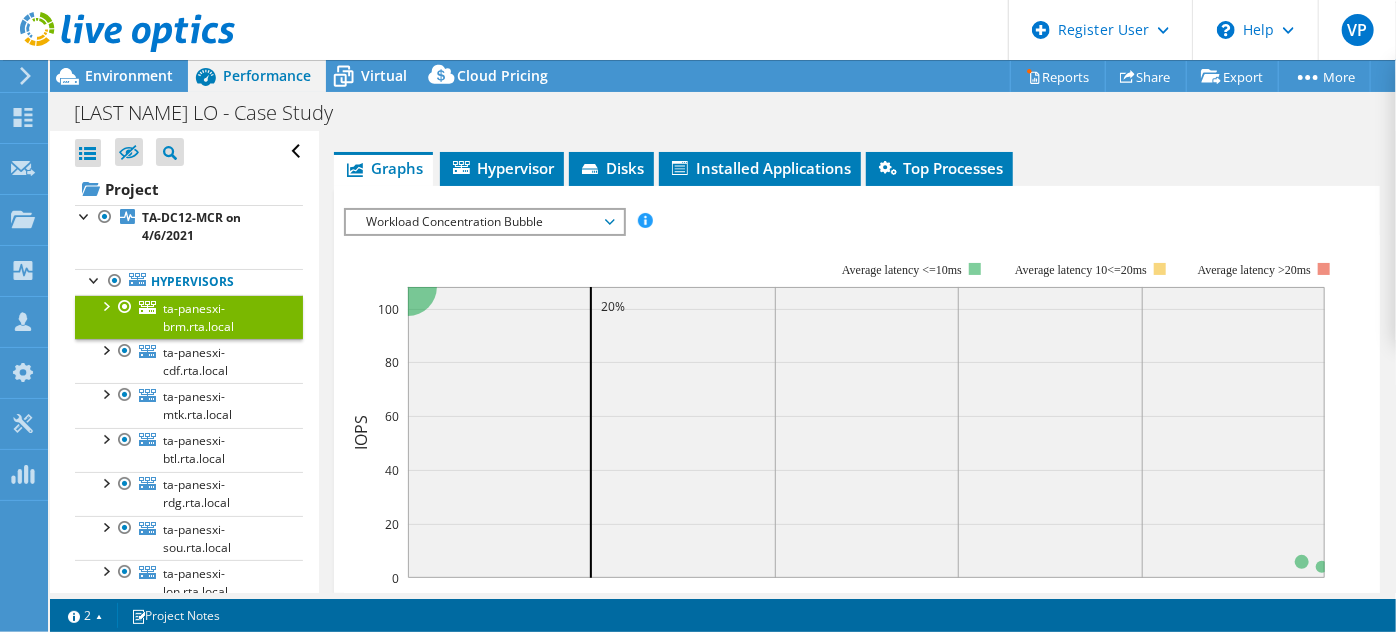 scroll, scrollTop: 44, scrollLeft: 0, axis: vertical 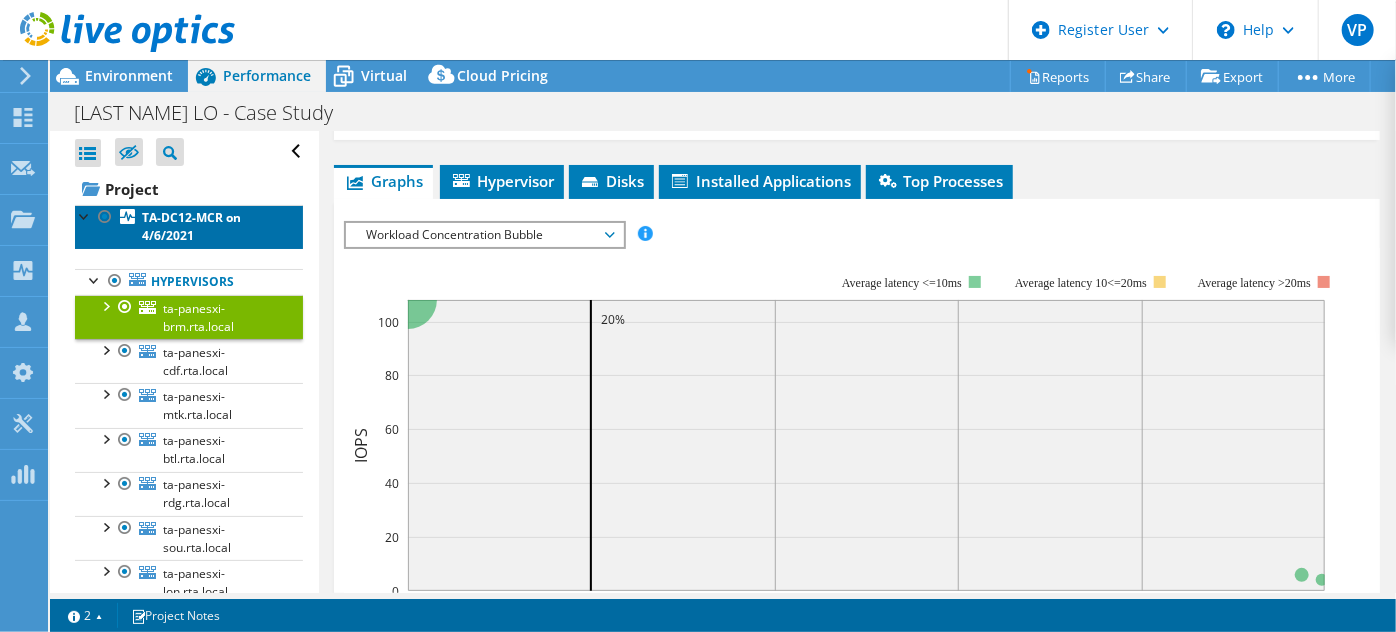 click on "TA-DC12-MCR on 4/6/2021" at bounding box center (191, 226) 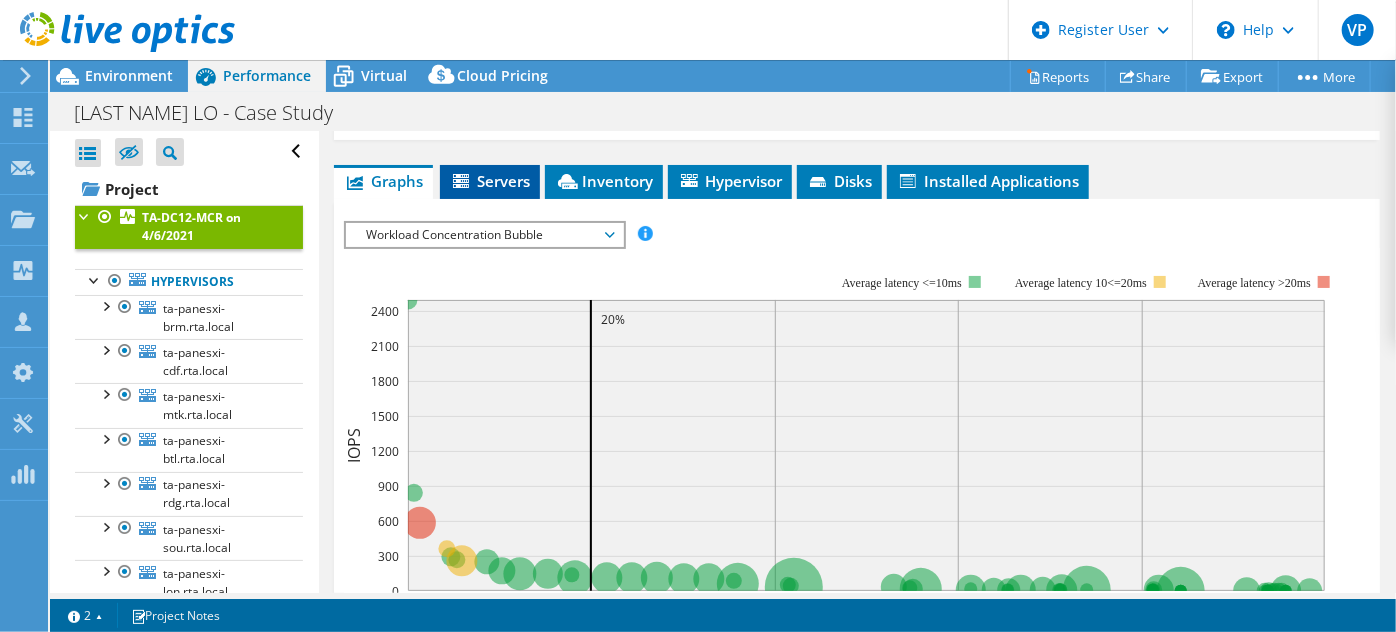 click on "Servers" at bounding box center (490, 182) 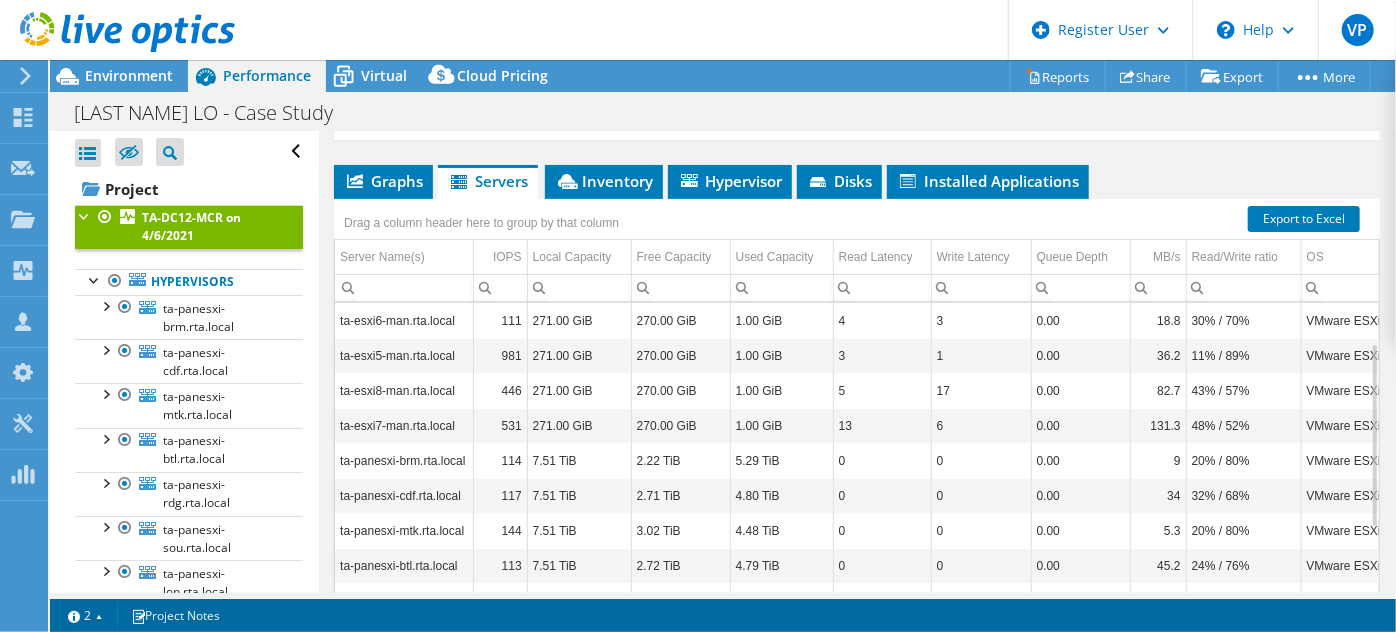 scroll, scrollTop: 130, scrollLeft: 0, axis: vertical 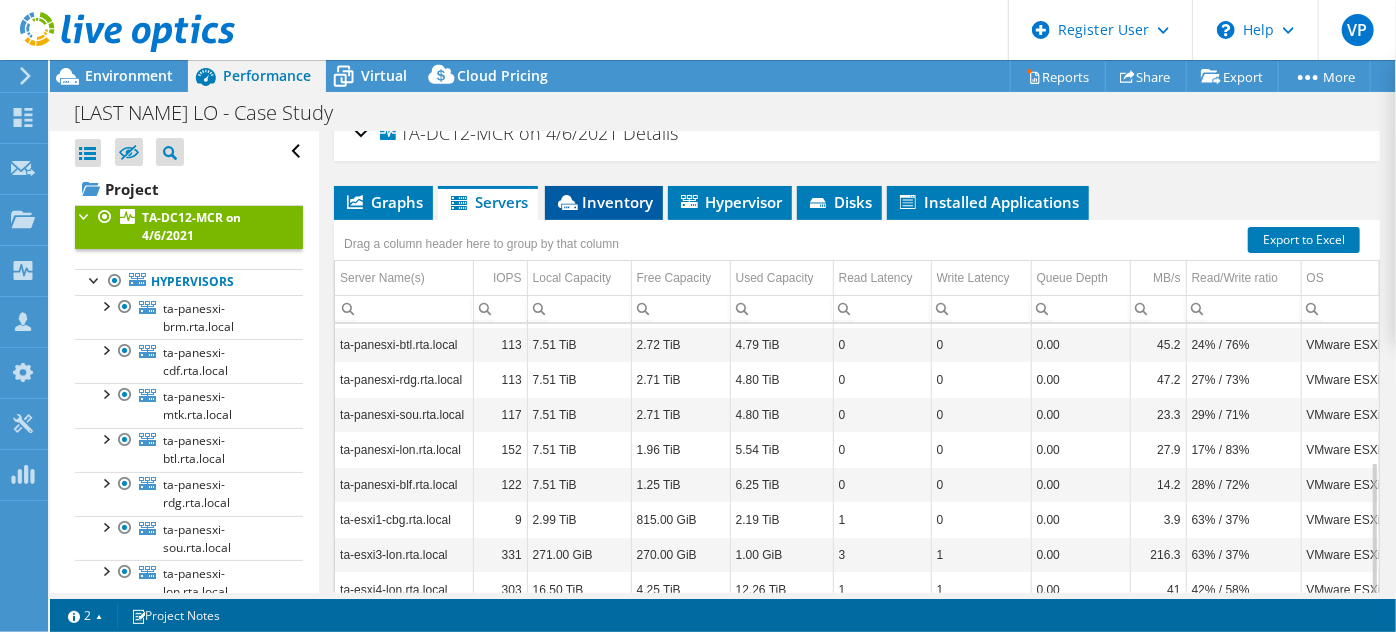 click on "Inventory" at bounding box center (604, 203) 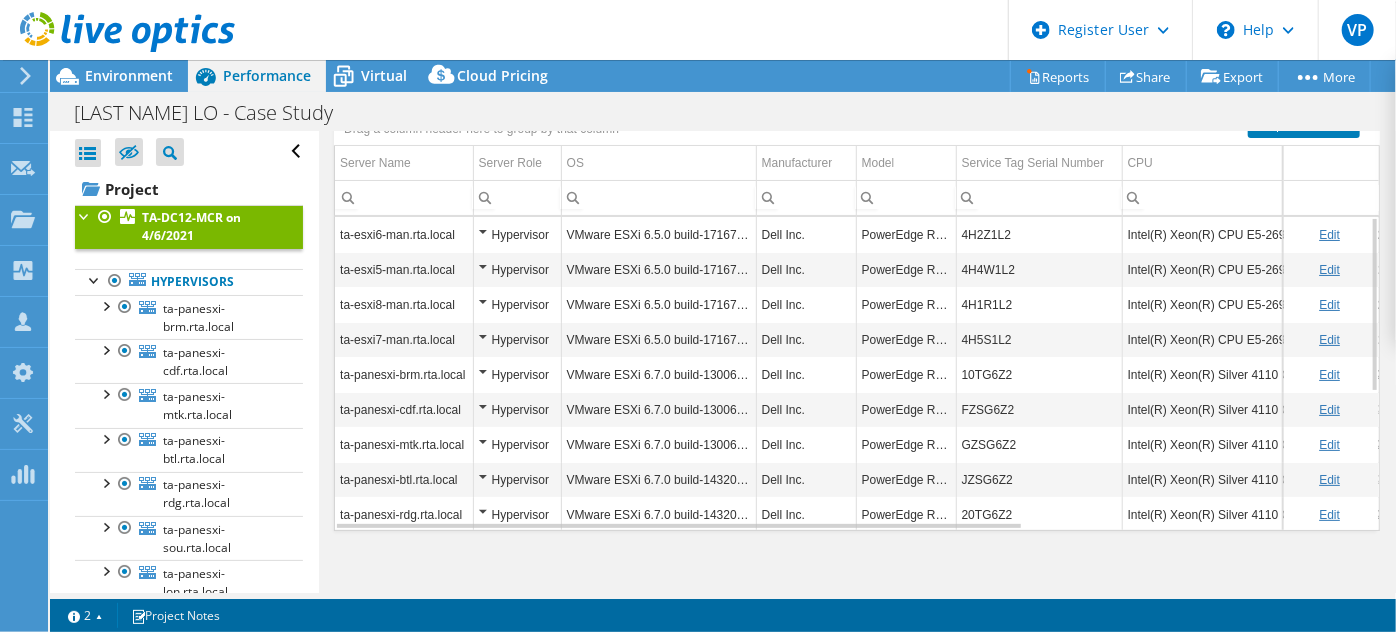 scroll, scrollTop: 139, scrollLeft: 0, axis: vertical 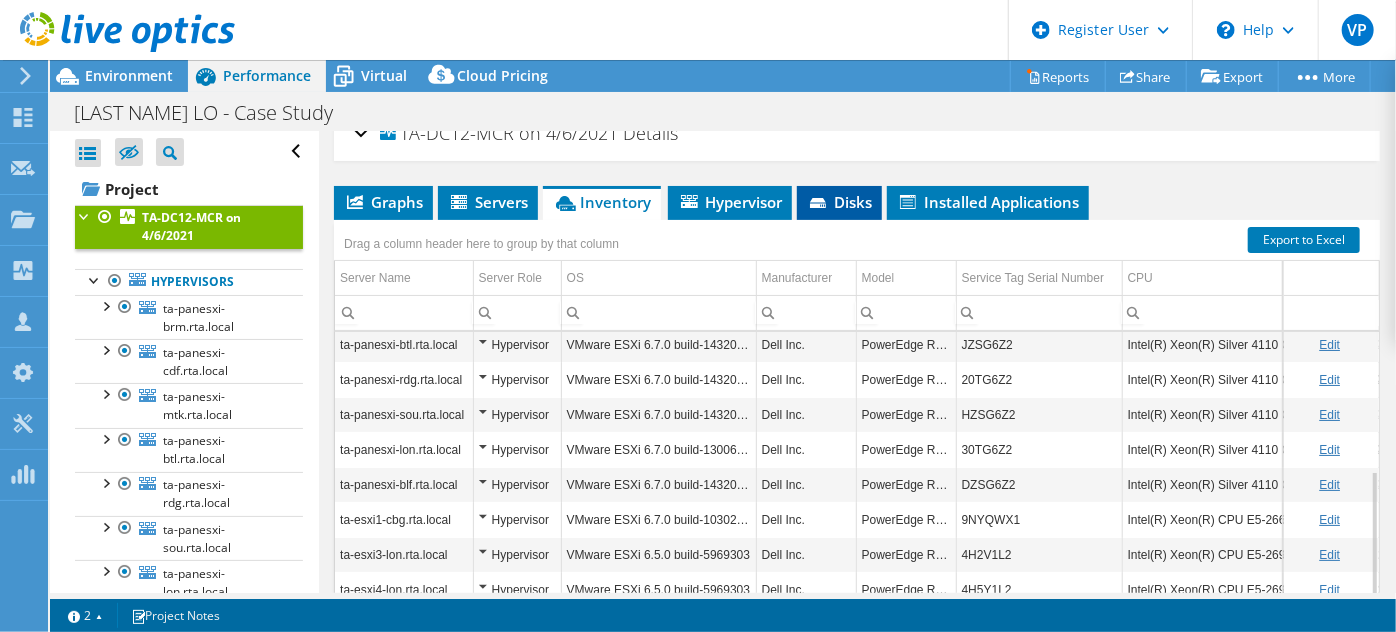 click on "Disks" at bounding box center (839, 203) 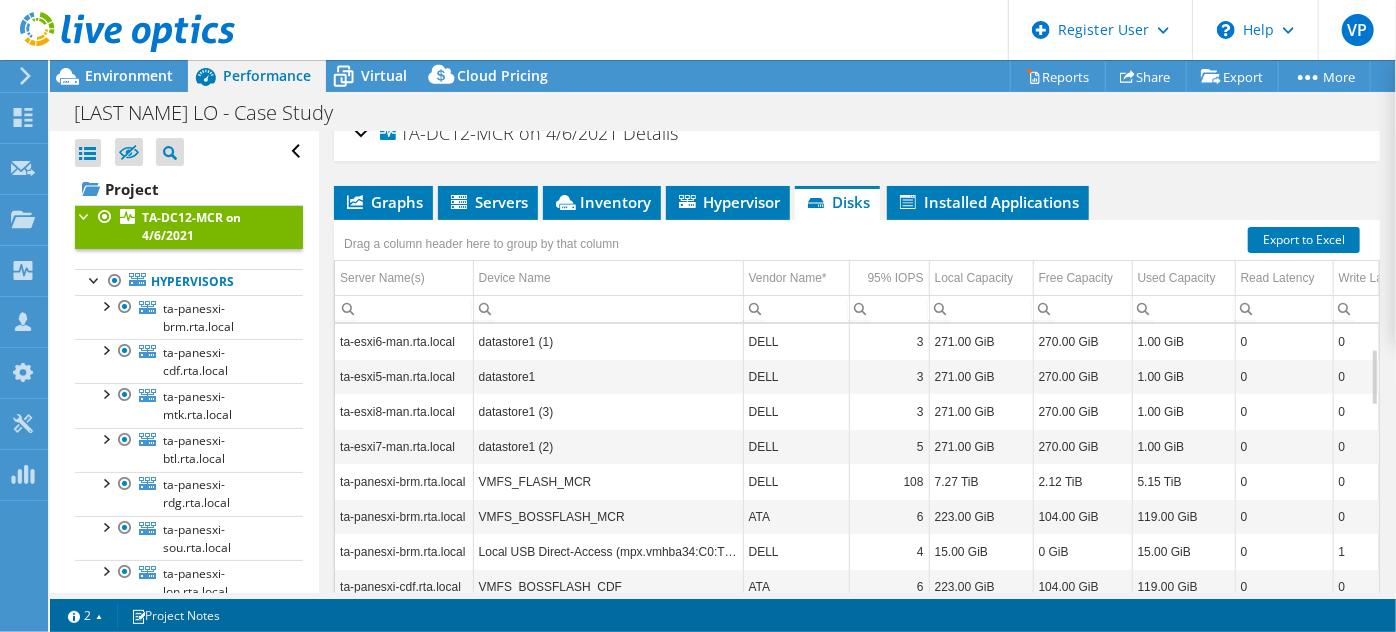 scroll, scrollTop: 192, scrollLeft: 0, axis: vertical 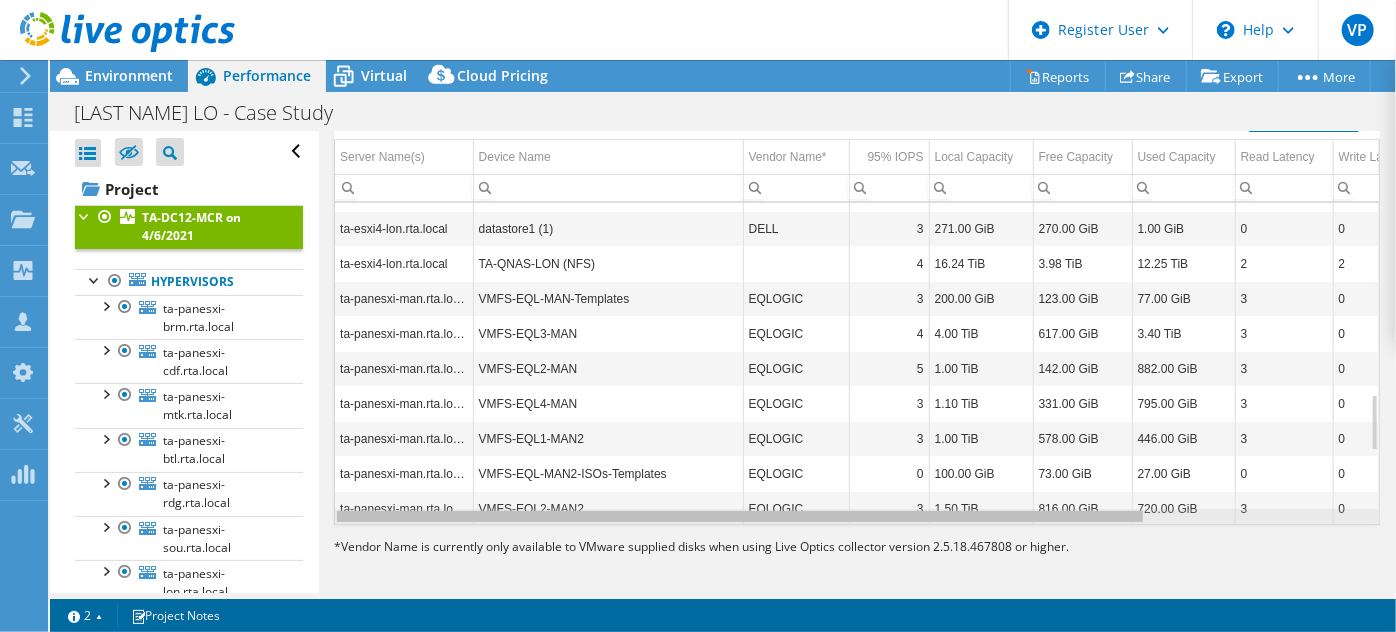 drag, startPoint x: 801, startPoint y: 518, endPoint x: 726, endPoint y: 508, distance: 75.66373 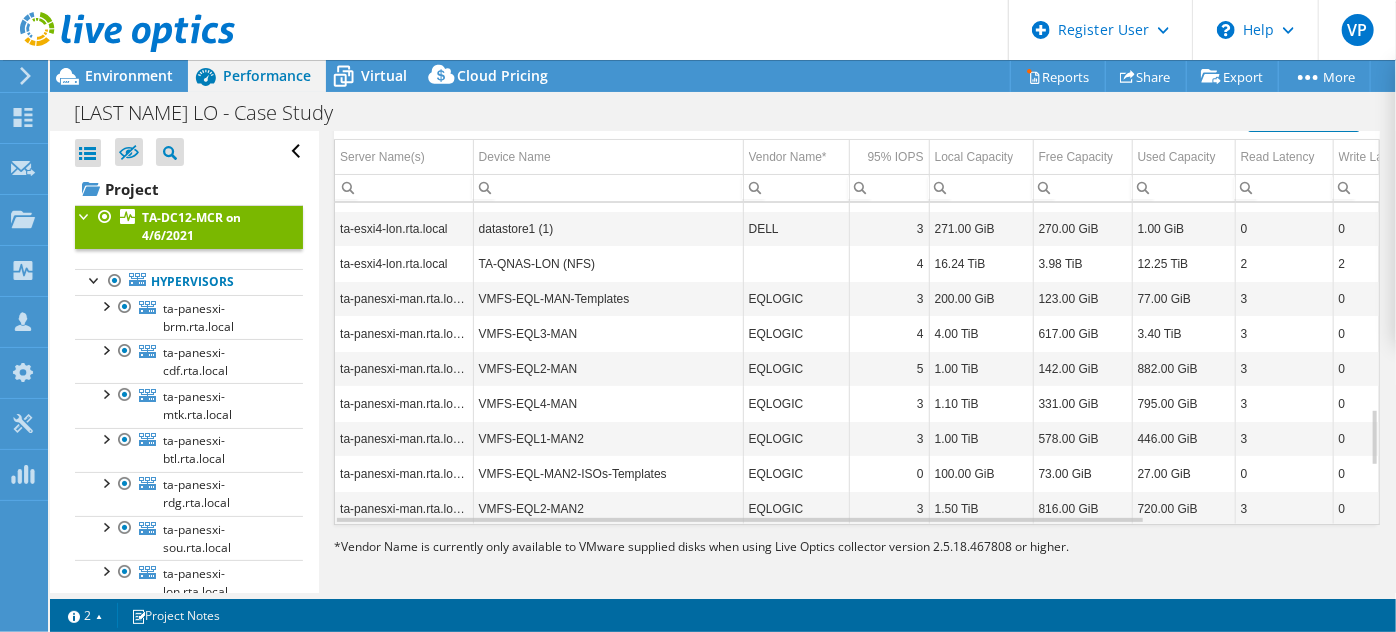 scroll, scrollTop: 1186, scrollLeft: 0, axis: vertical 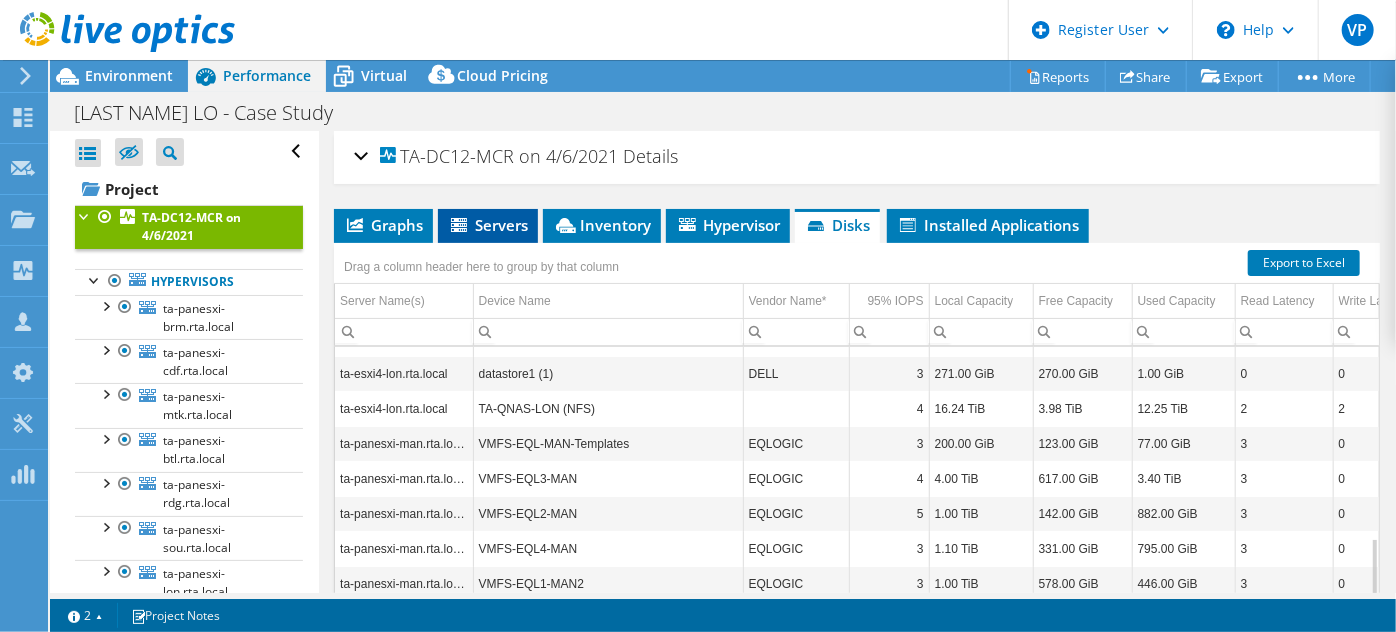click on "Servers" at bounding box center (488, 226) 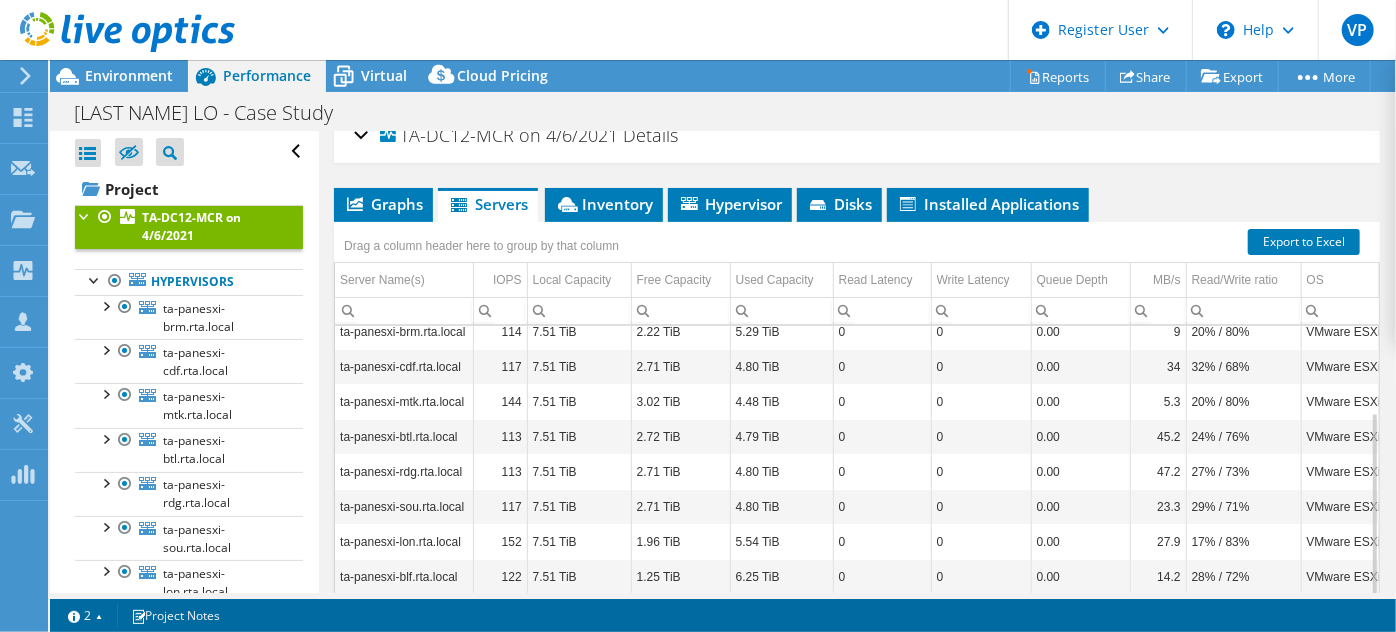 scroll, scrollTop: 0, scrollLeft: 0, axis: both 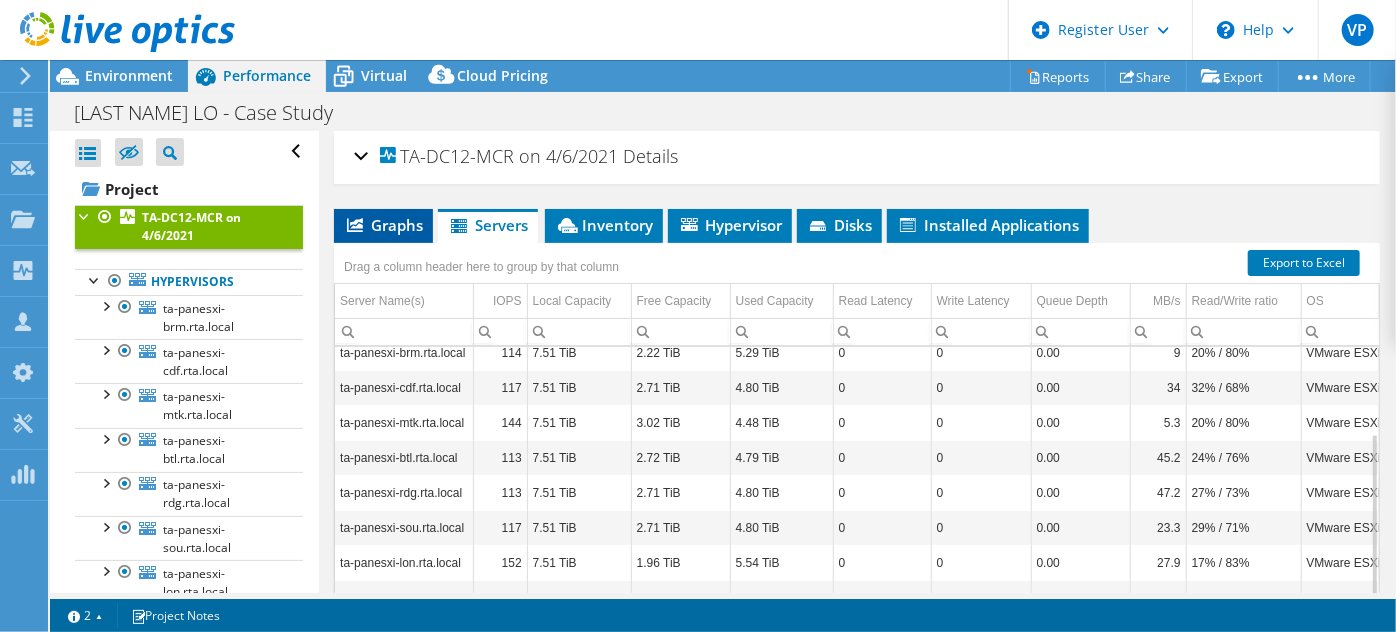 click on "Graphs" at bounding box center [383, 225] 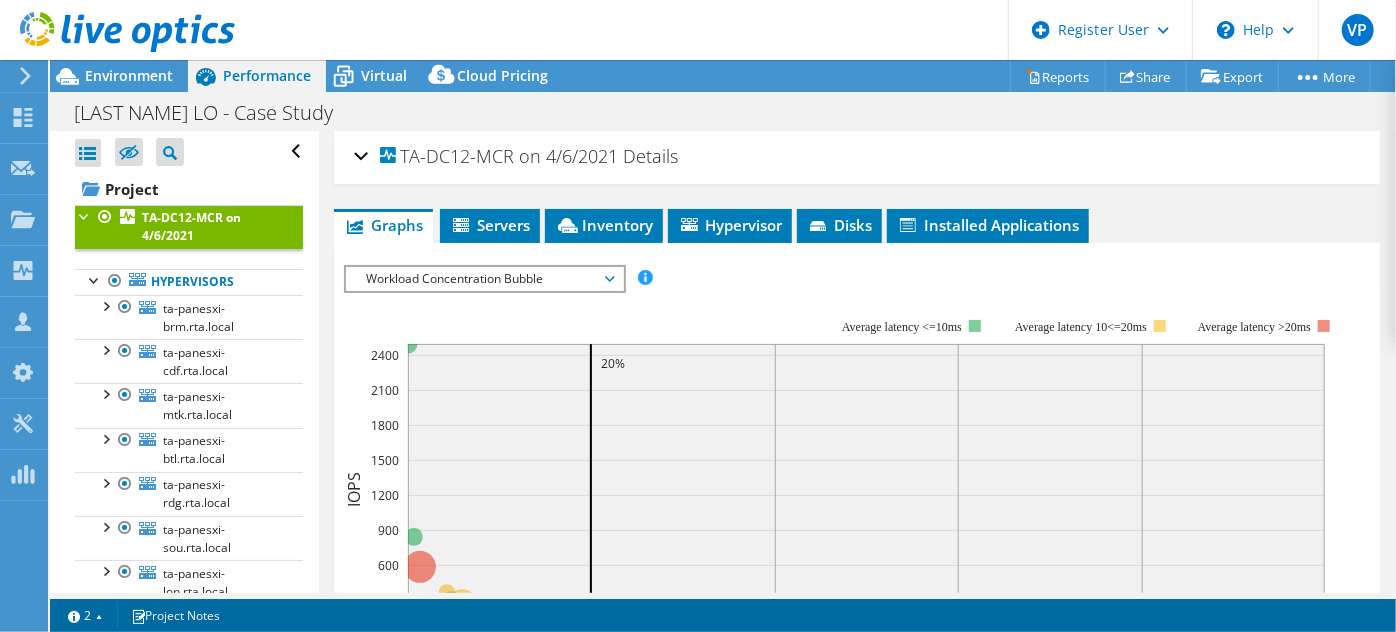 click on "TA-DC12-MCR on 4/6/2021
Details" at bounding box center (857, 157) 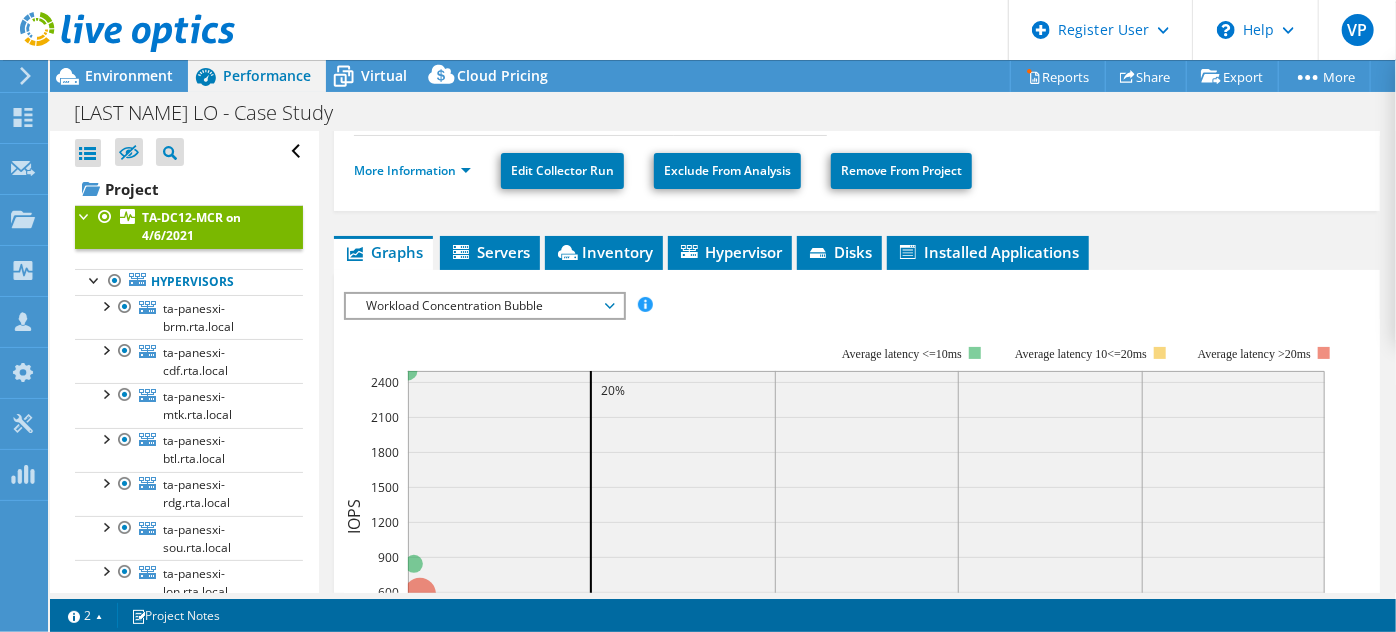scroll, scrollTop: 446, scrollLeft: 0, axis: vertical 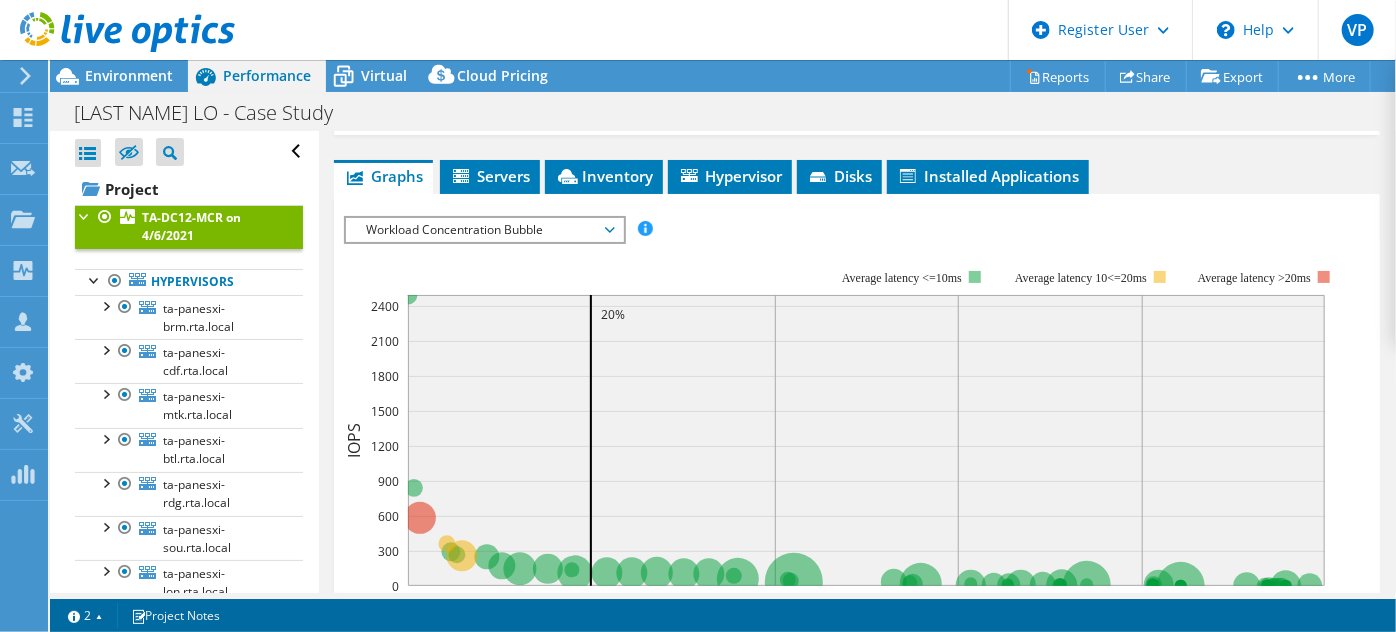 click on "Workload Concentration Bubble" at bounding box center (484, 230) 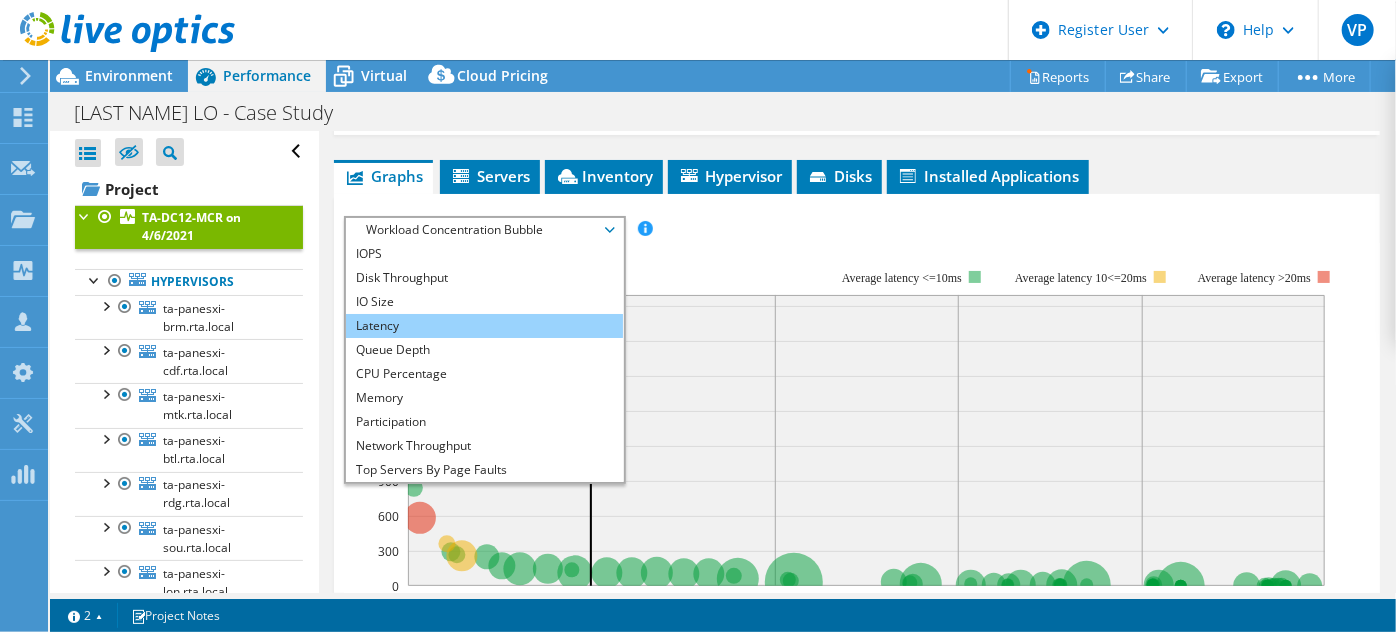 click on "Latency" at bounding box center (484, 326) 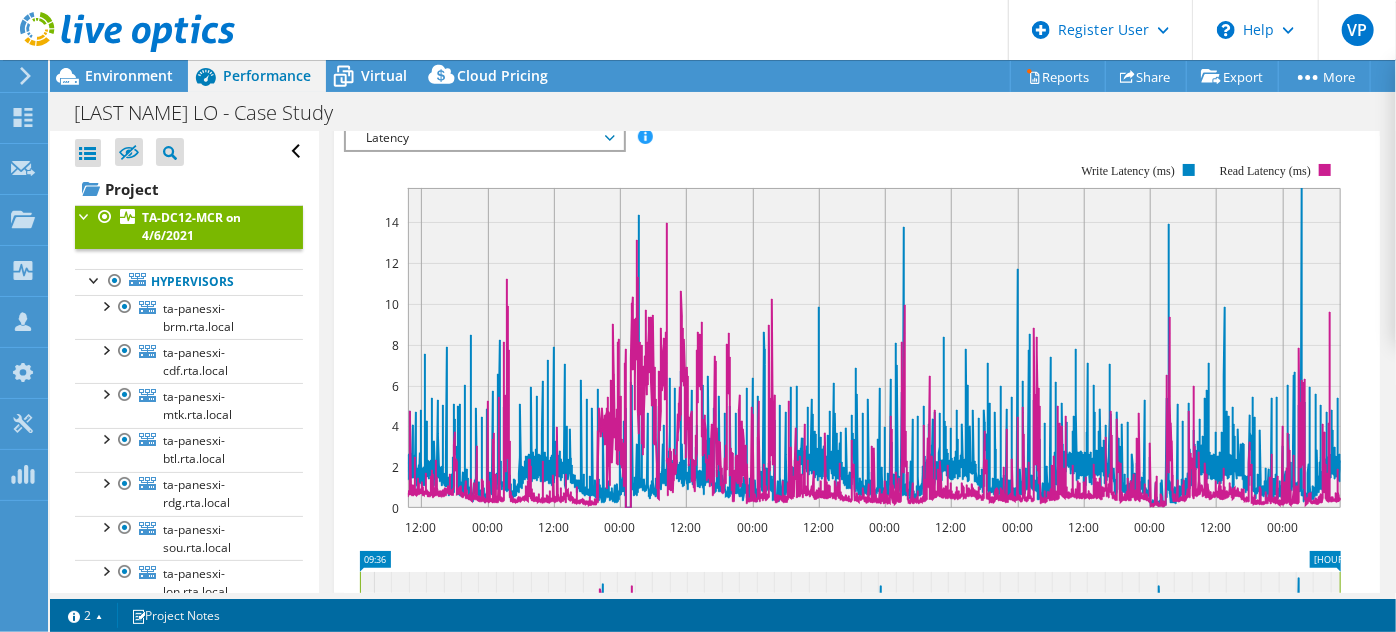 scroll, scrollTop: 494, scrollLeft: 0, axis: vertical 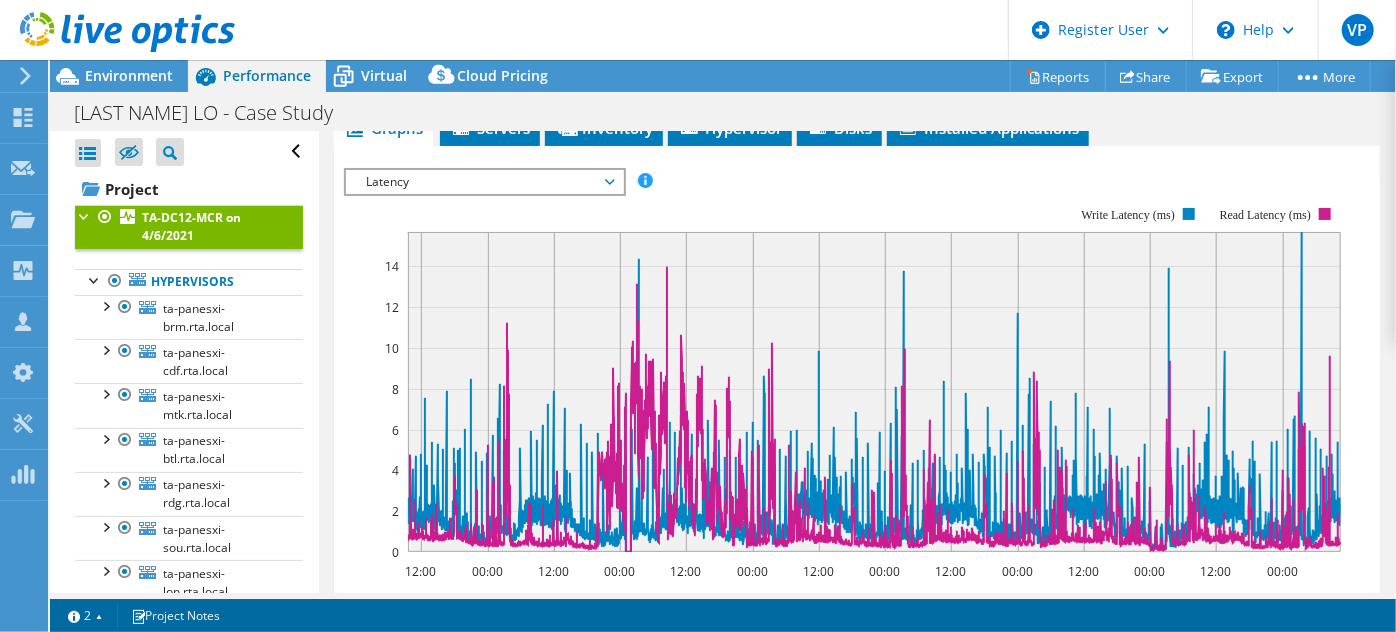 click on "Latency" at bounding box center [484, 182] 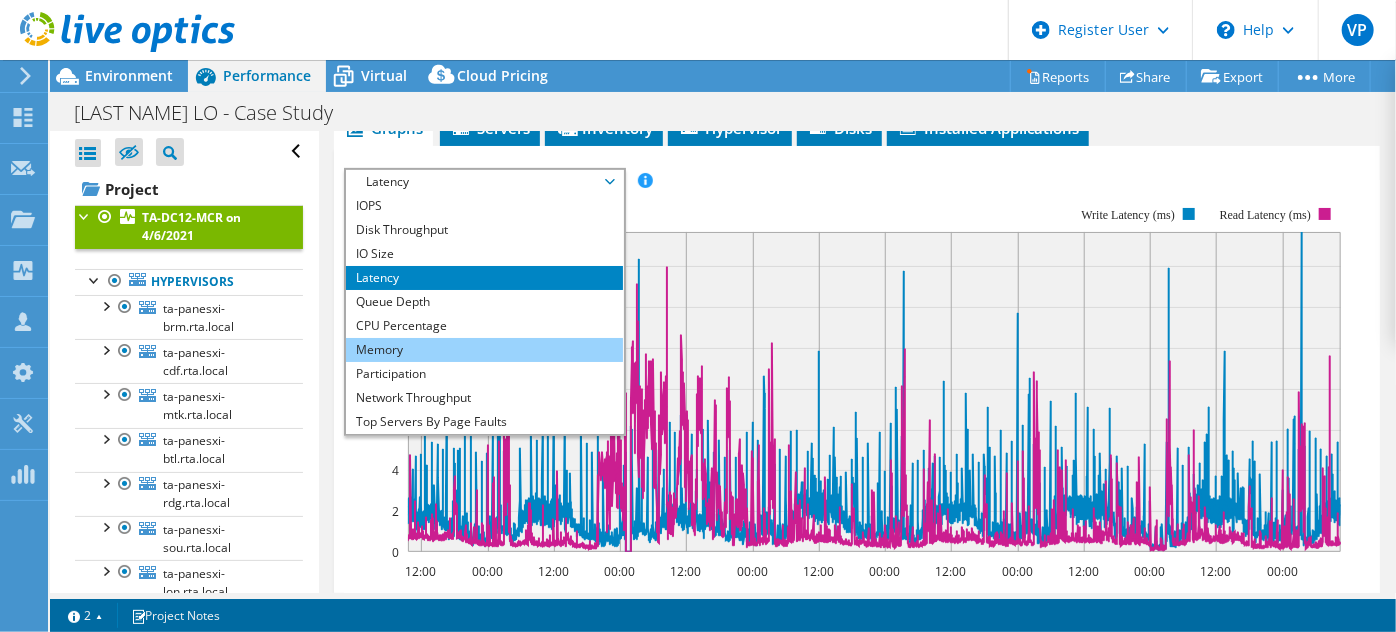 click on "Memory" at bounding box center (484, 350) 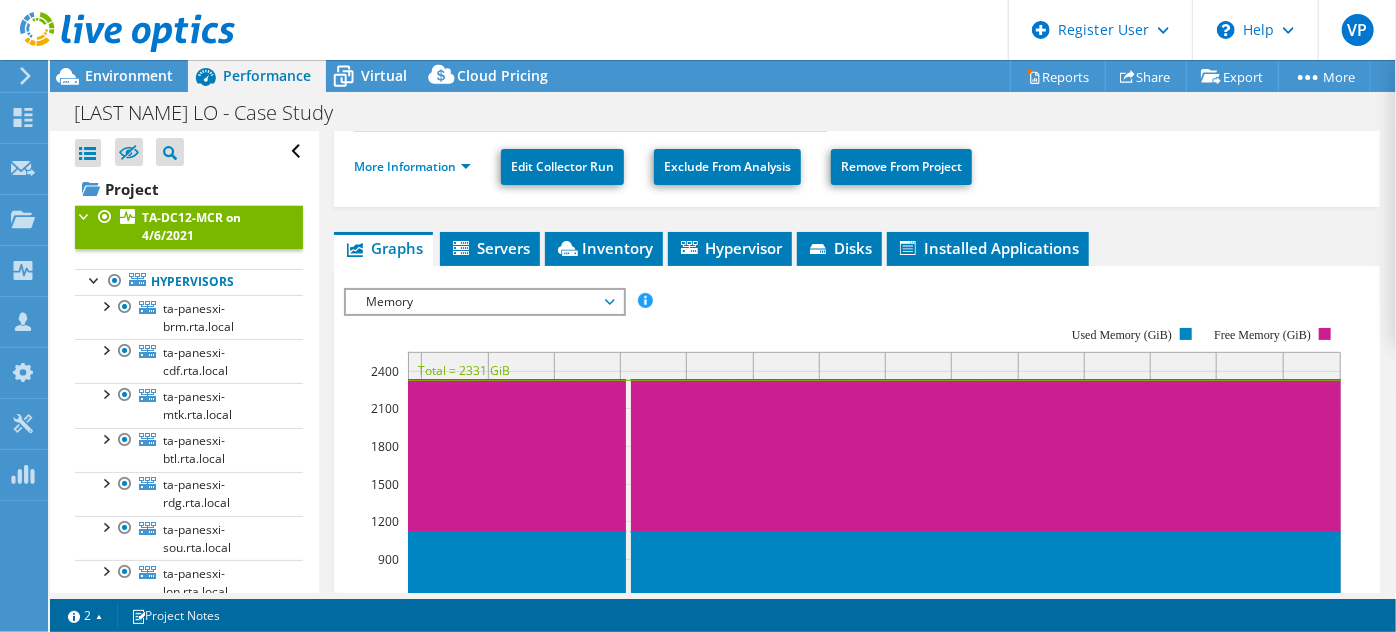 scroll, scrollTop: 556, scrollLeft: 0, axis: vertical 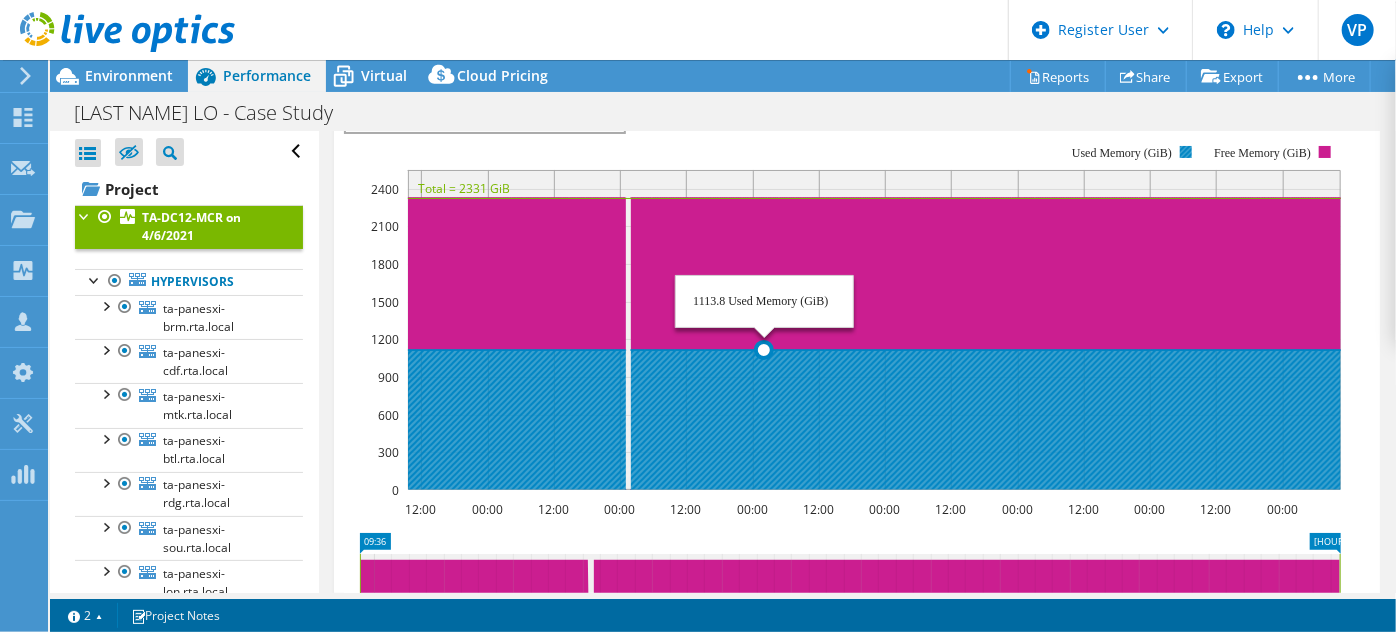 click 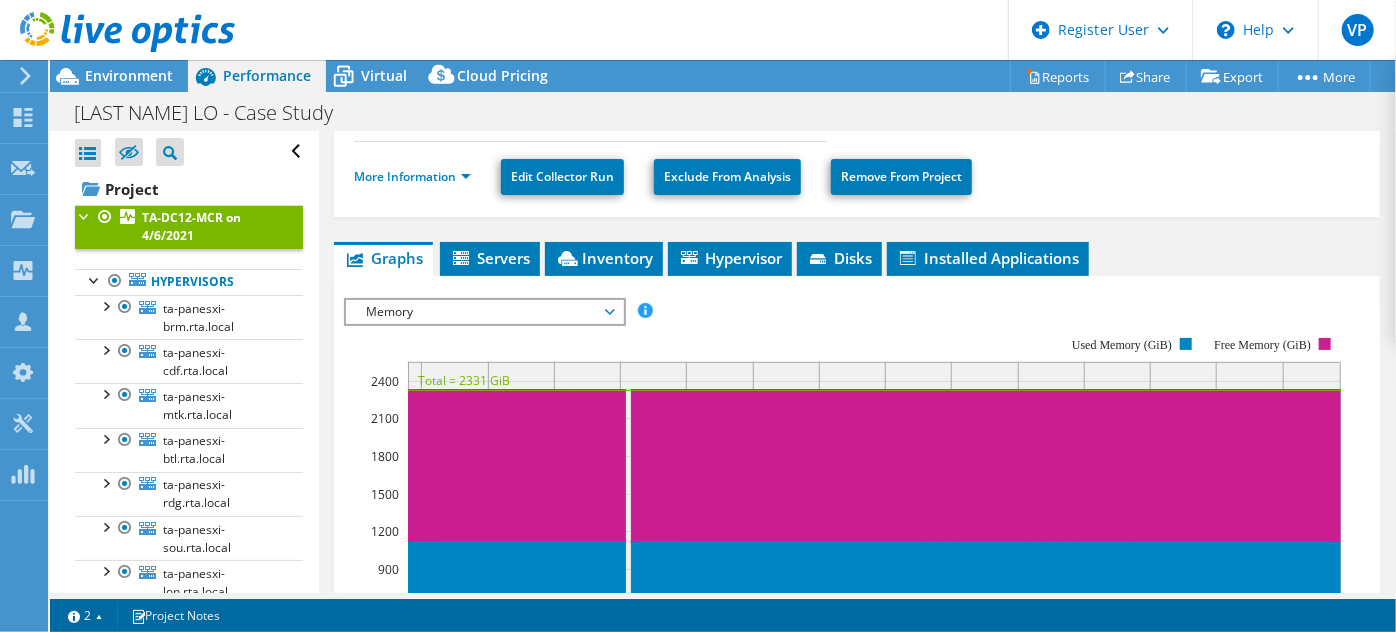 scroll, scrollTop: 360, scrollLeft: 0, axis: vertical 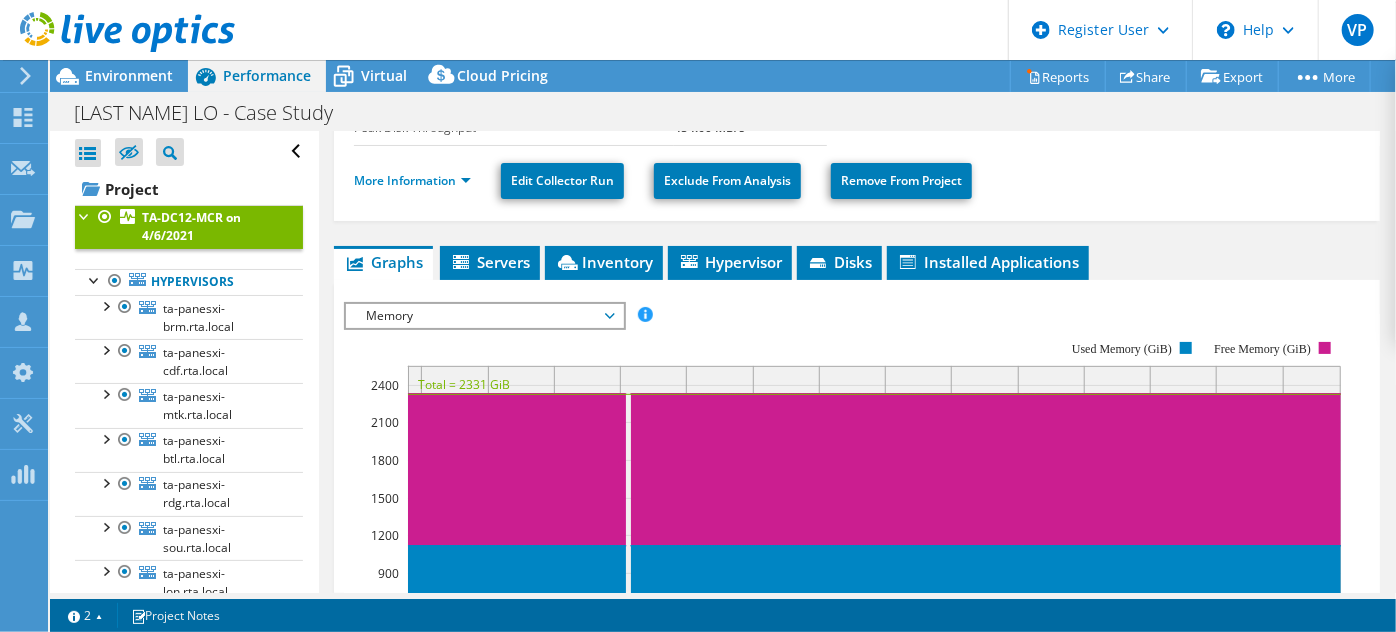 click on "Memory" at bounding box center (484, 316) 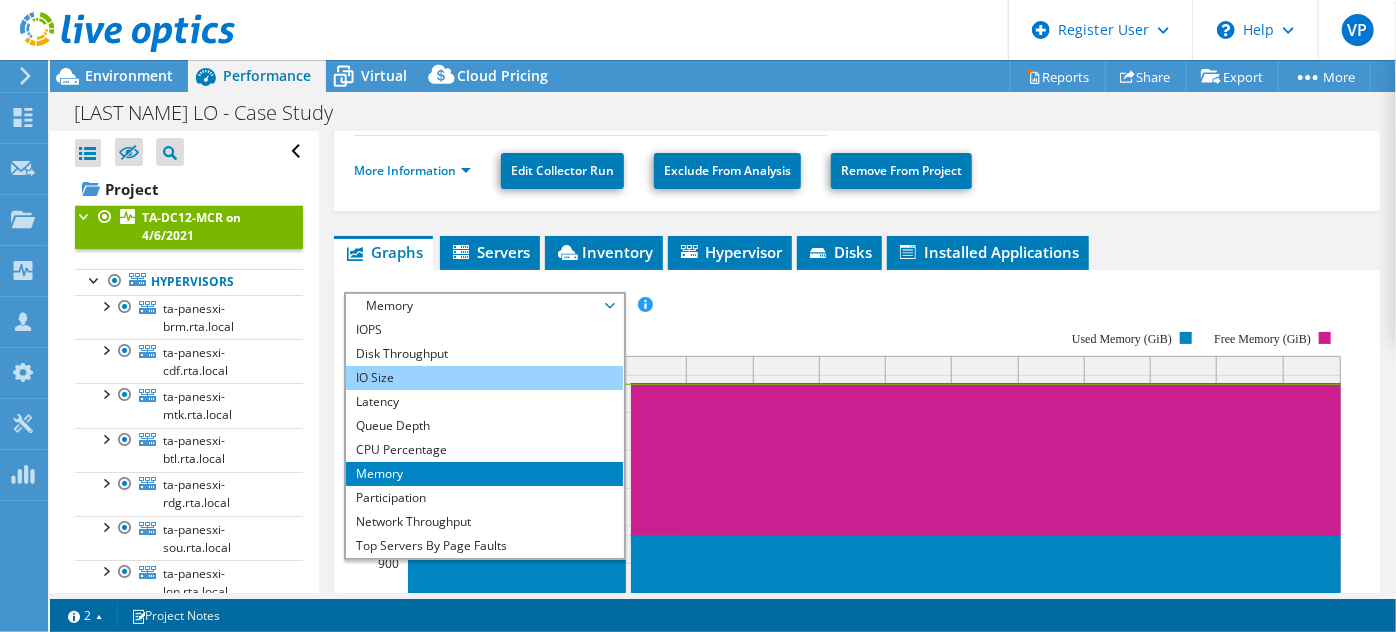 scroll, scrollTop: 378, scrollLeft: 0, axis: vertical 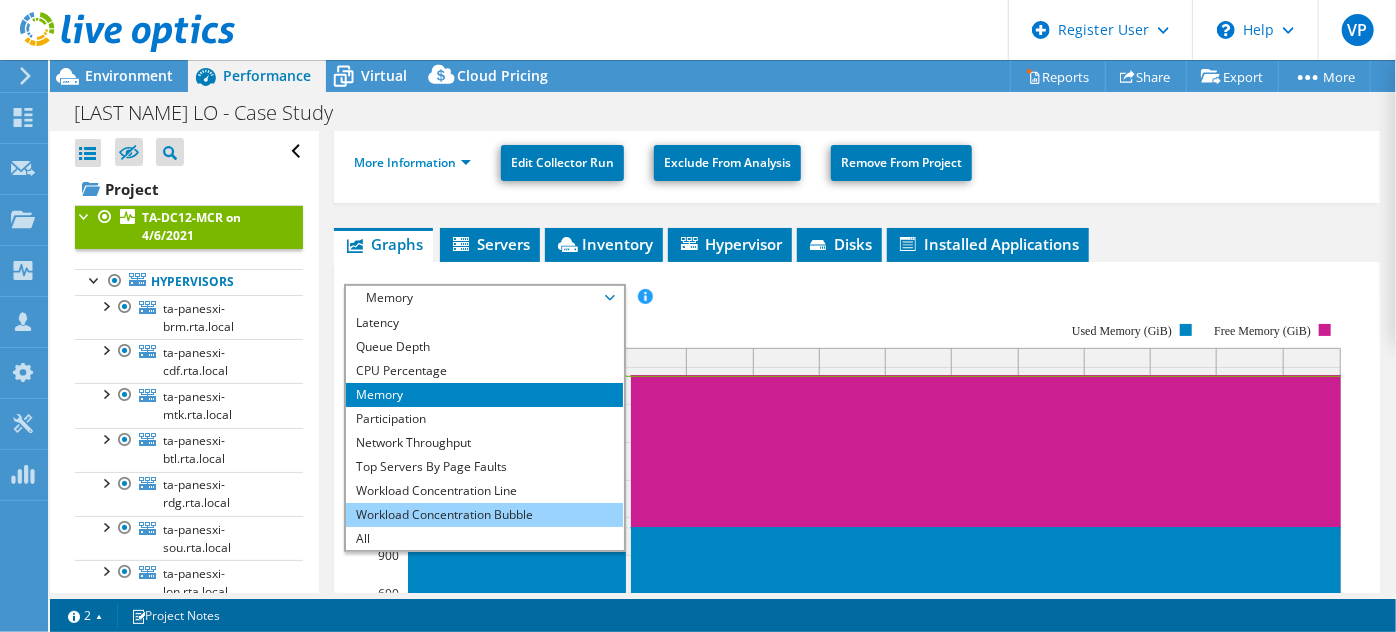 click on "Workload Concentration Bubble" at bounding box center (484, 515) 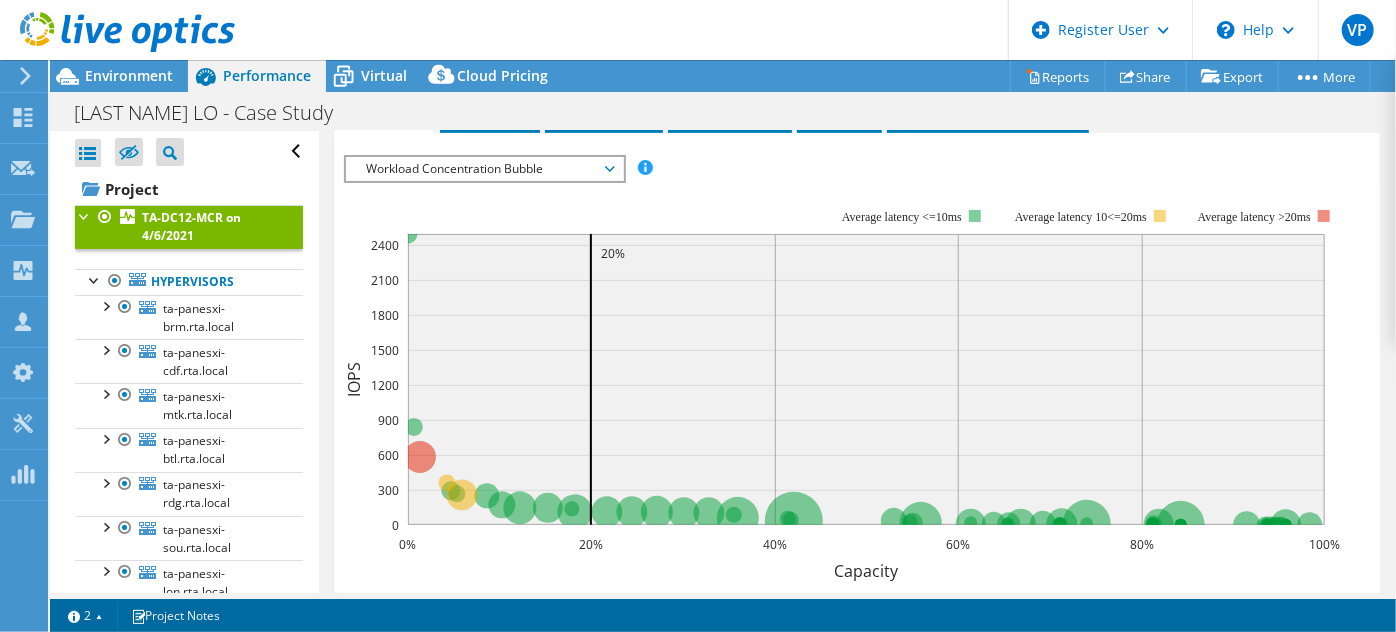 scroll, scrollTop: 504, scrollLeft: 0, axis: vertical 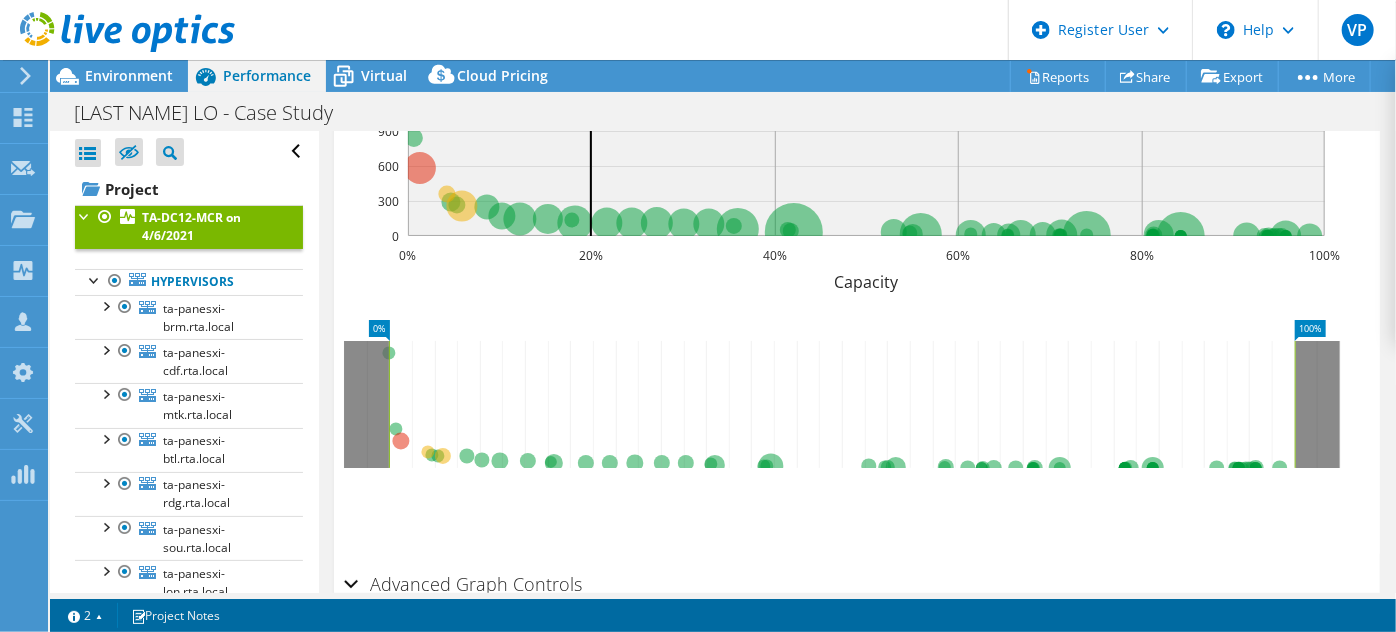click on "Workload Concentration:
83% of IOPS falls on 20% of your capacity (34.47 TiB)
0% 20% 40% 60% 80% 100% Capacity 0 300 600 900 1200 1500 1800 2100 2400 IOPS Average latency <=10ms Average latency 10<=20ms Average latency >20ms      20%
0% 100%
Save Zoom" at bounding box center (857, 223) 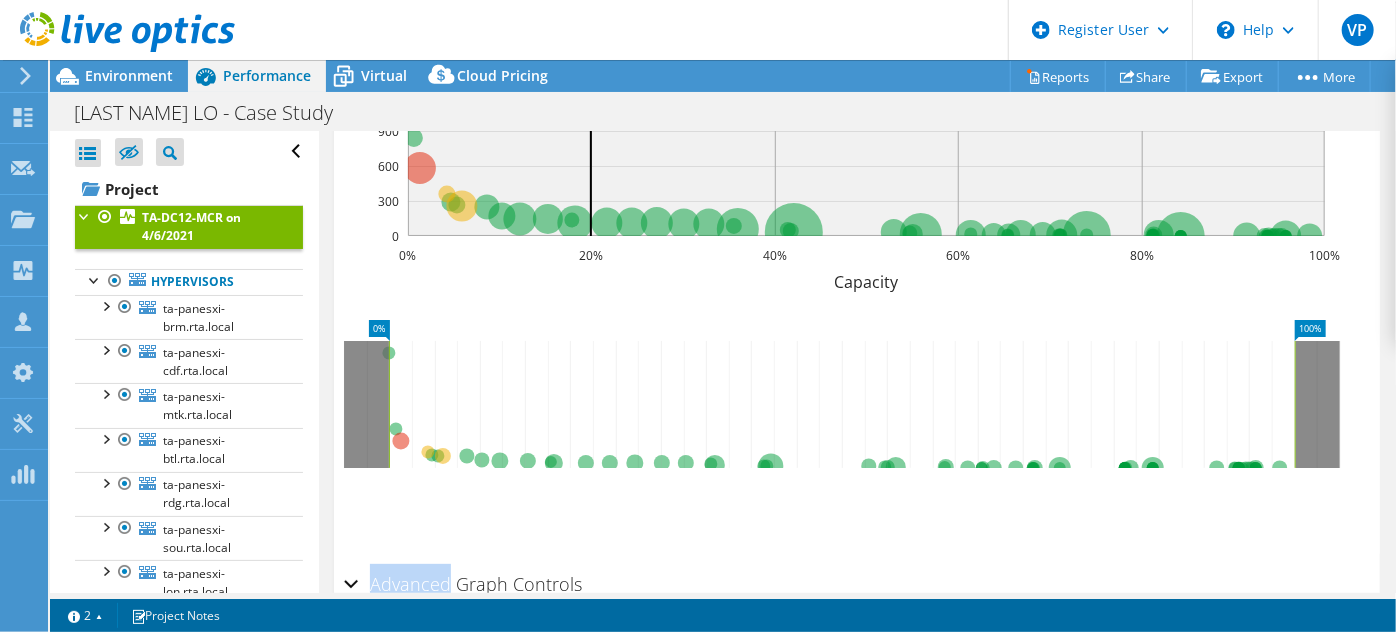 click on "Workload Concentration:
83% of IOPS falls on 20% of your capacity (34.47 TiB)
0% 20% 40% 60% 80% 100% Capacity 0 300 600 900 1200 1500 1800 2100 2400 IOPS Average latency <=10ms Average latency 10<=20ms Average latency >20ms      20%
0% 100%
Save Zoom" at bounding box center (857, 223) 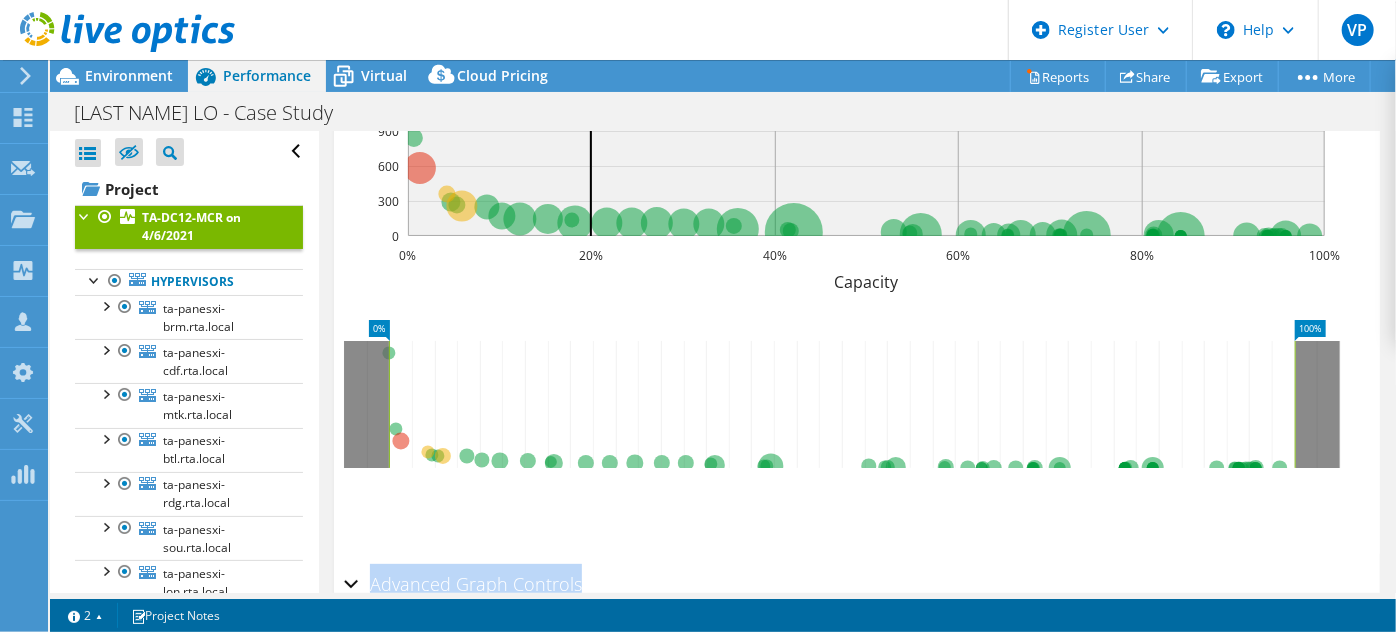 click on "Workload Concentration:
83% of IOPS falls on 20% of your capacity (34.47 TiB)
0% 20% 40% 60% 80% 100% Capacity 0 300 600 900 1200 1500 1800 2100 2400 IOPS Average latency <=10ms Average latency 10<=20ms Average latency >20ms      20%
0% 100%
Save Zoom" at bounding box center (857, 223) 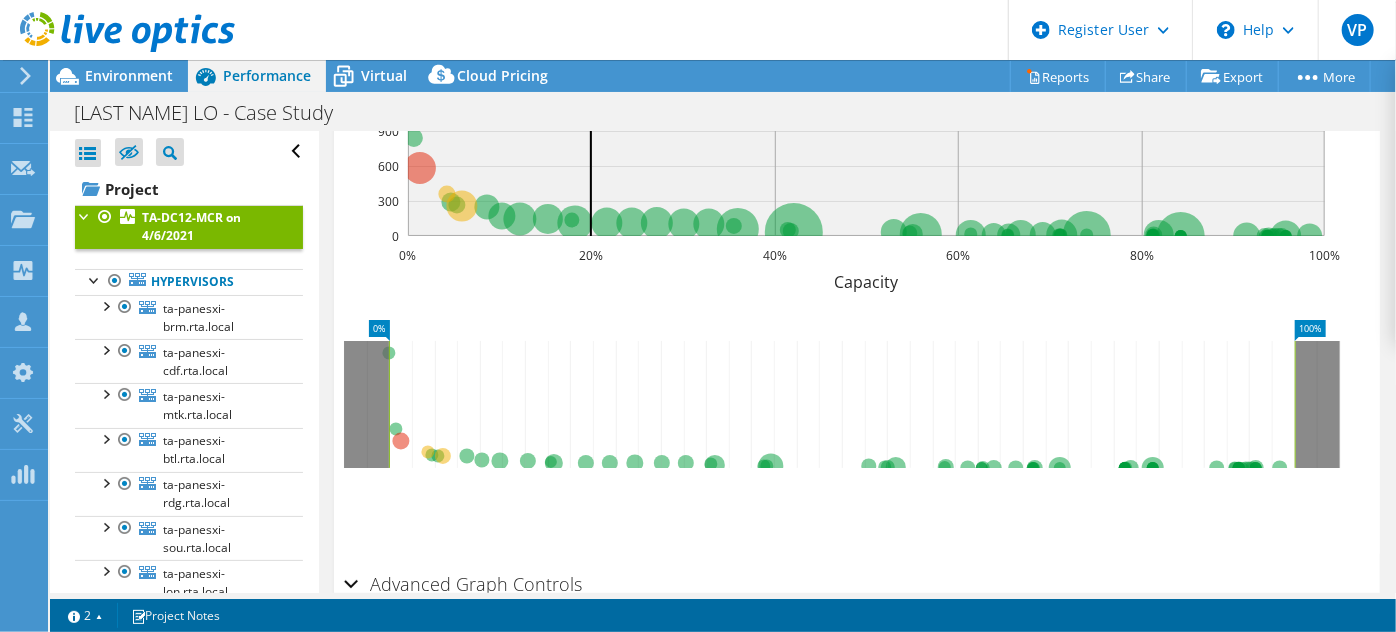 click on "Workload Concentration:
83% of IOPS falls on 20% of your capacity (34.47 TiB)
0% 20% 40% 60% 80% 100% Capacity 0 300 600 900 1200 1500 1800 2100 2400 IOPS Average latency <=10ms Average latency 10<=20ms Average latency >20ms      20%
0% 100%
Save Zoom" at bounding box center (857, 223) 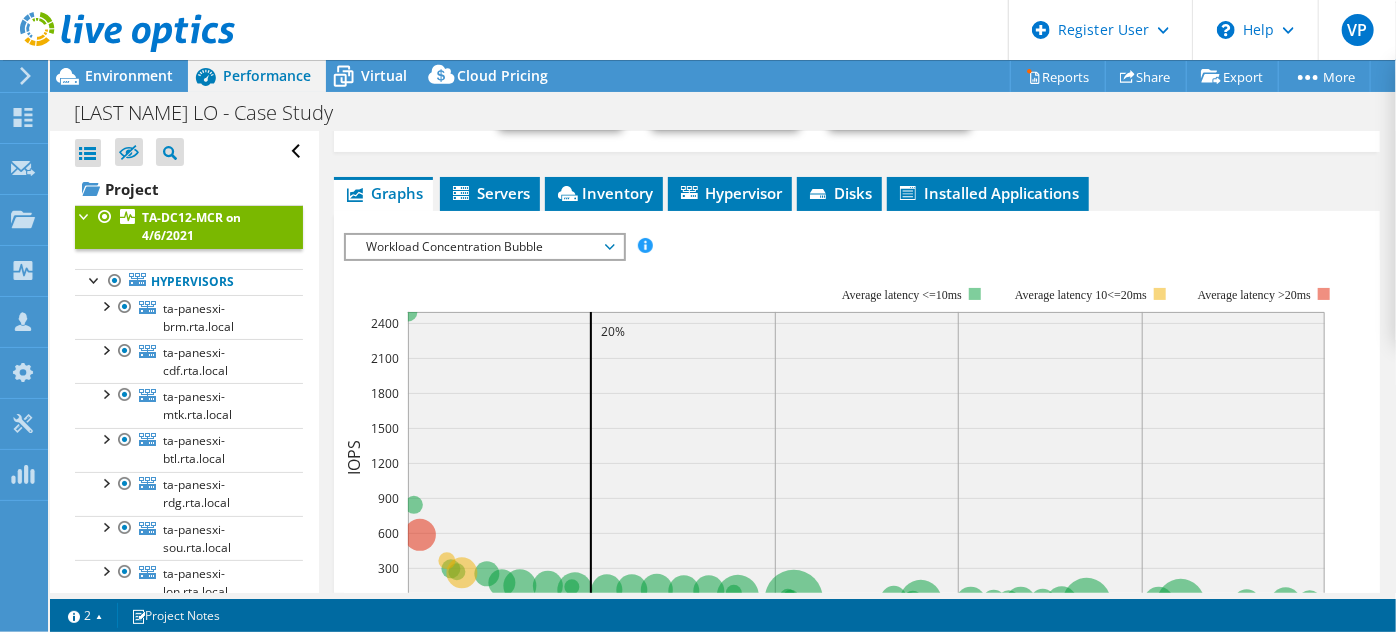 scroll, scrollTop: 429, scrollLeft: 0, axis: vertical 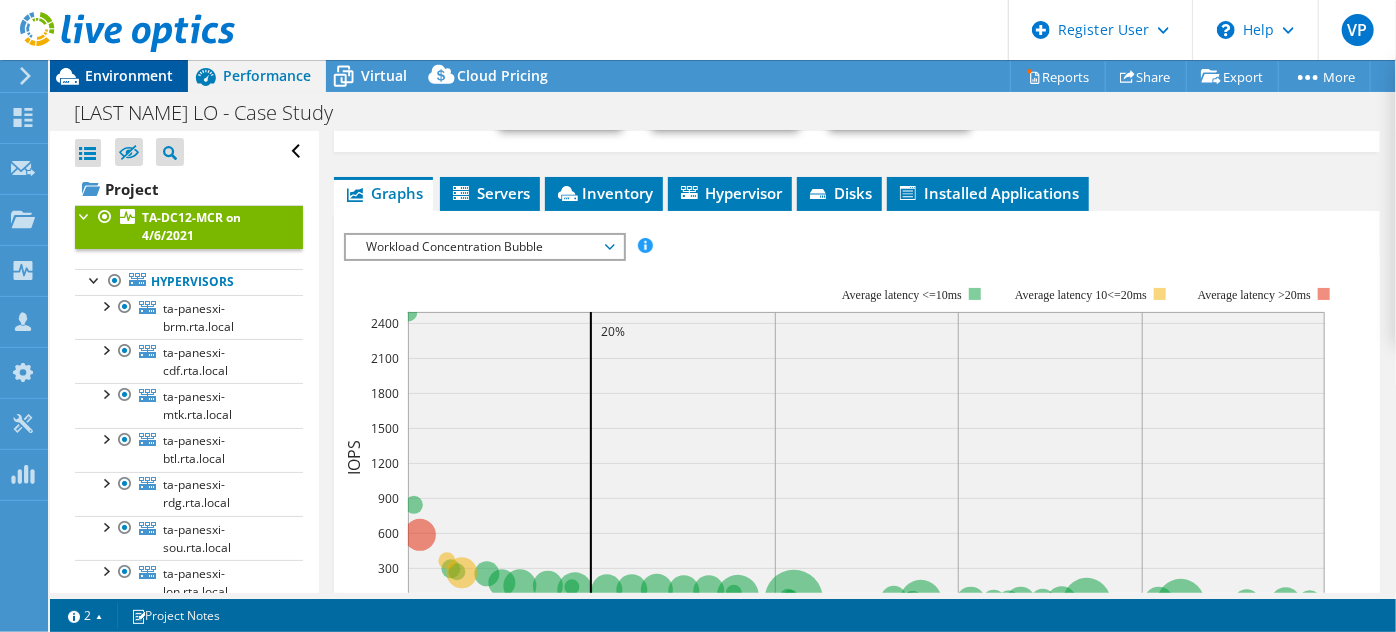 click on "Environment" at bounding box center [129, 75] 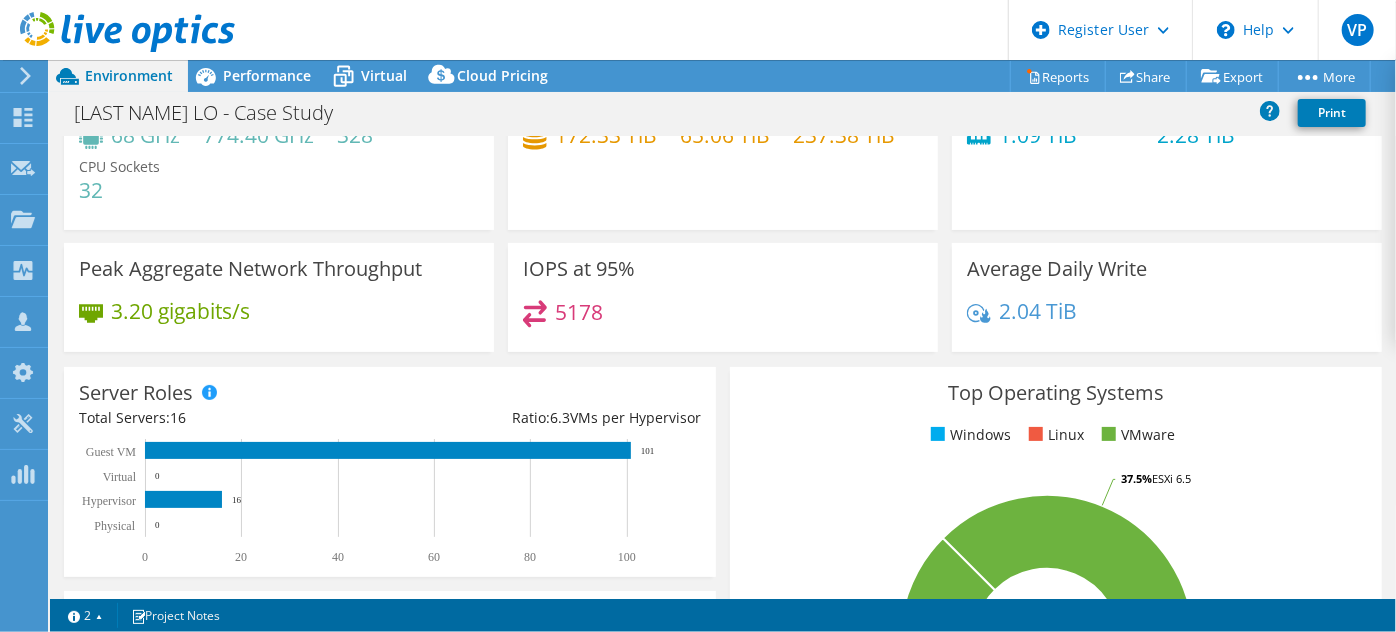 scroll, scrollTop: 0, scrollLeft: 0, axis: both 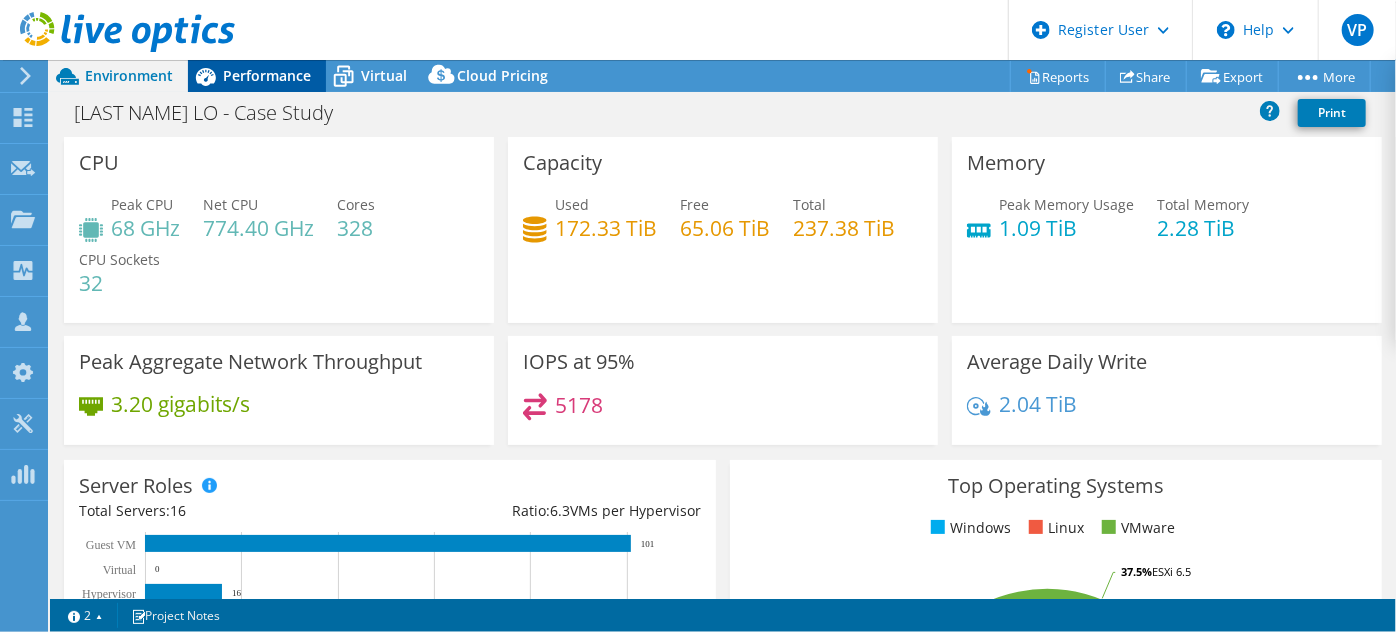 click on "Performance" at bounding box center [257, 76] 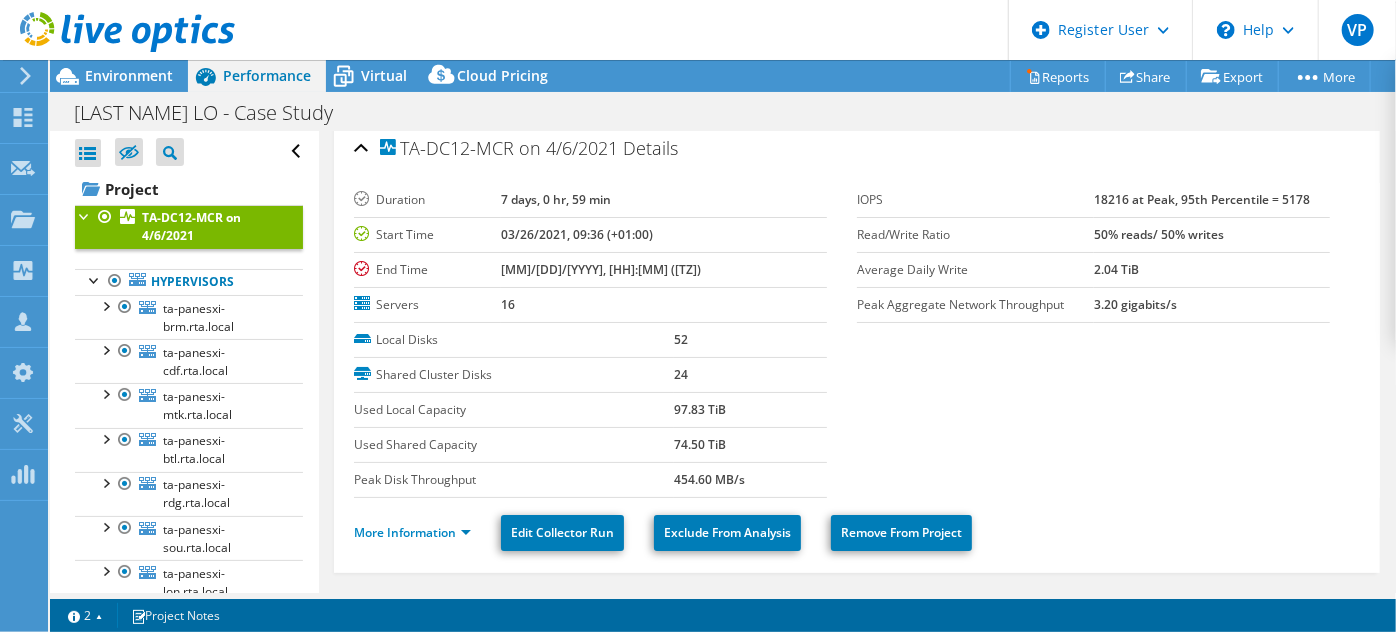 scroll, scrollTop: 0, scrollLeft: 0, axis: both 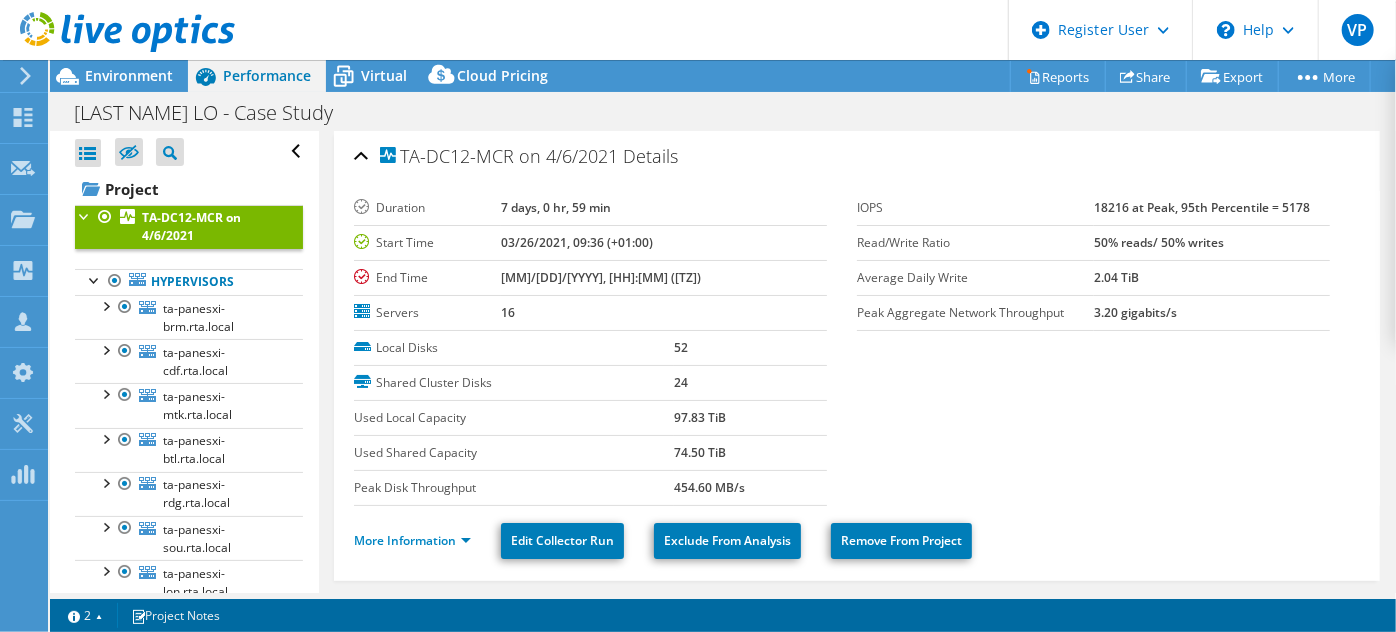 click 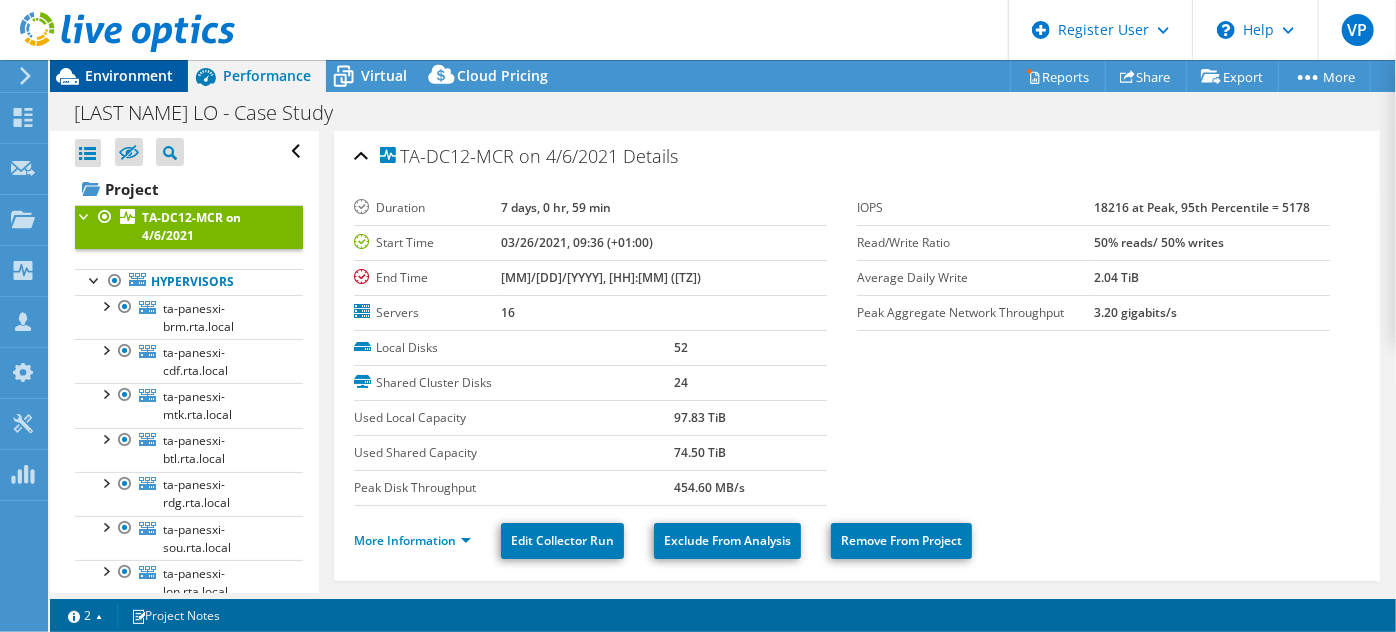 click on "Environment" at bounding box center (129, 75) 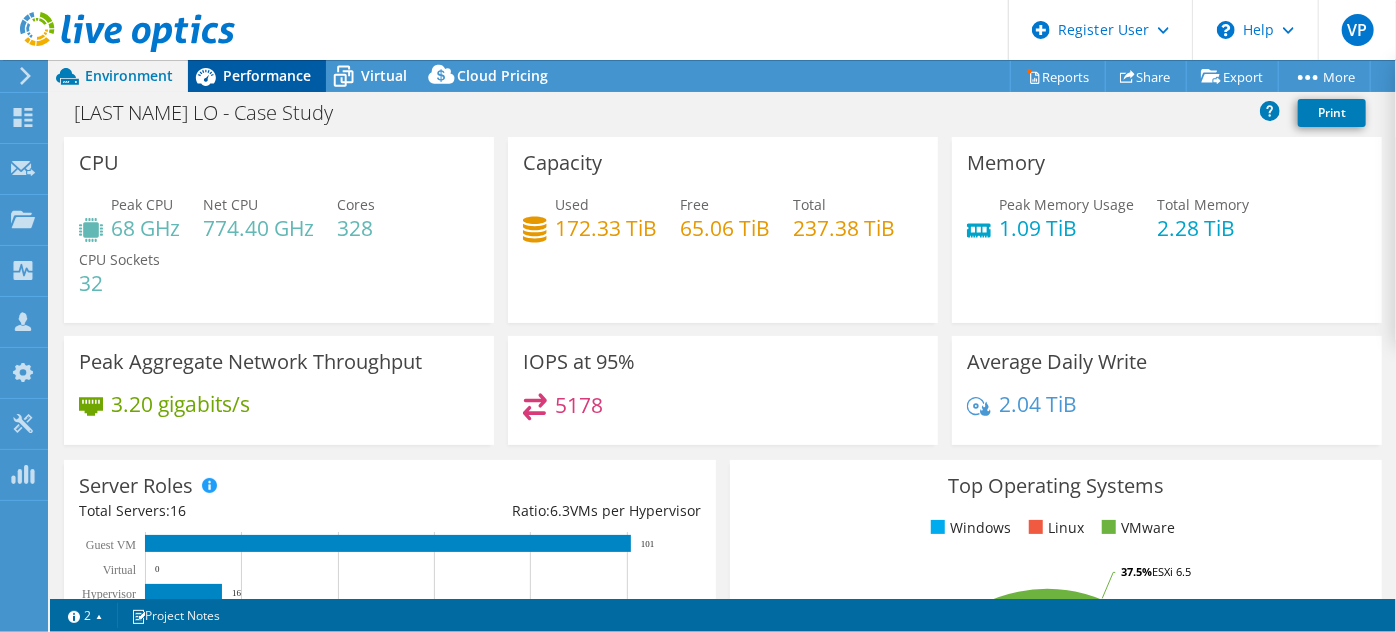 click on "Performance" at bounding box center [267, 75] 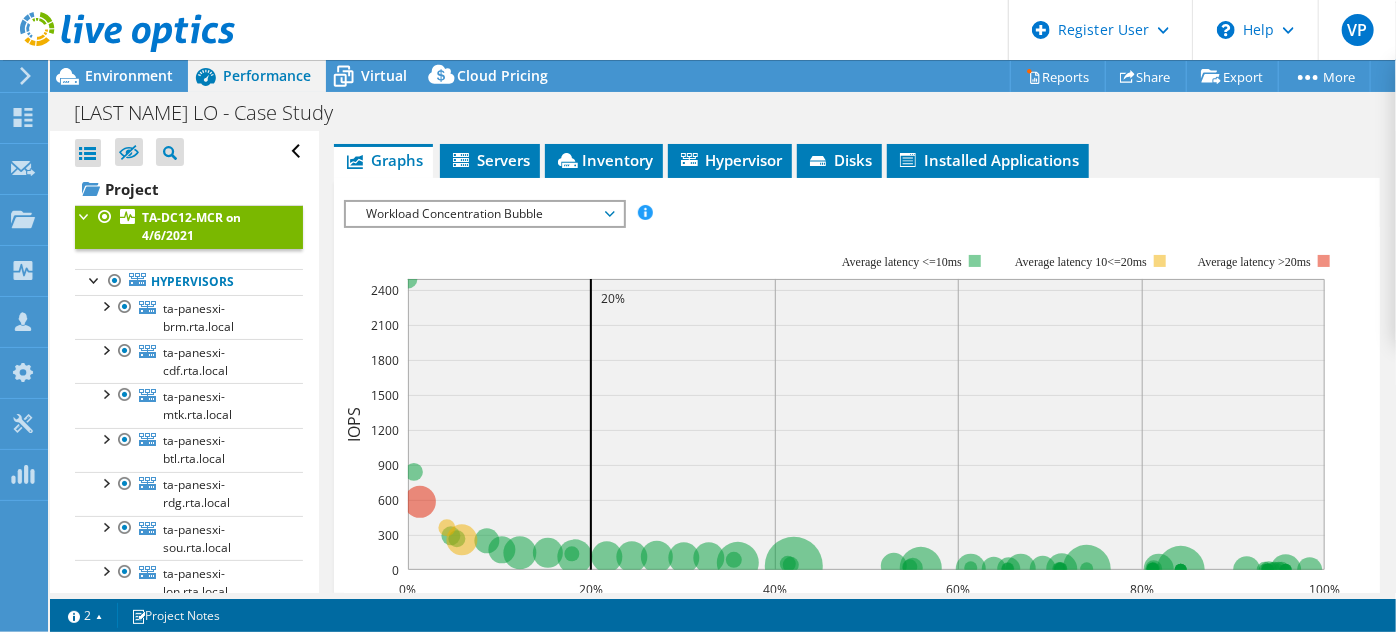 scroll, scrollTop: 464, scrollLeft: 0, axis: vertical 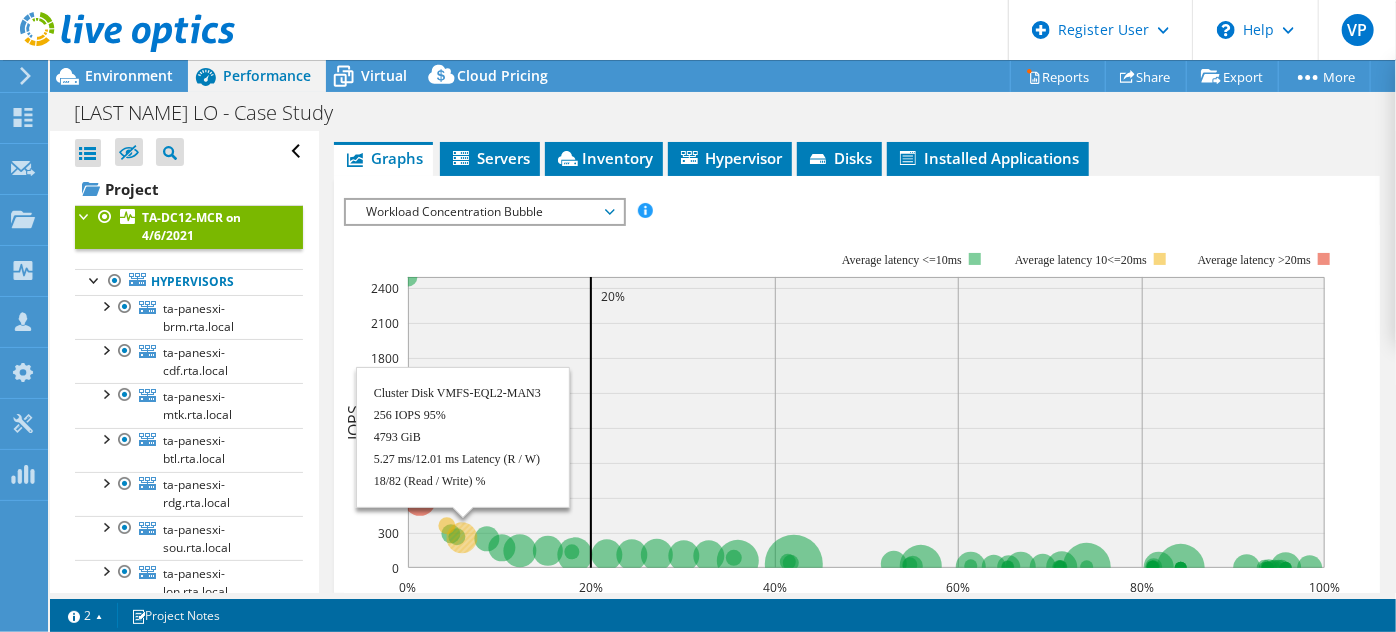 click 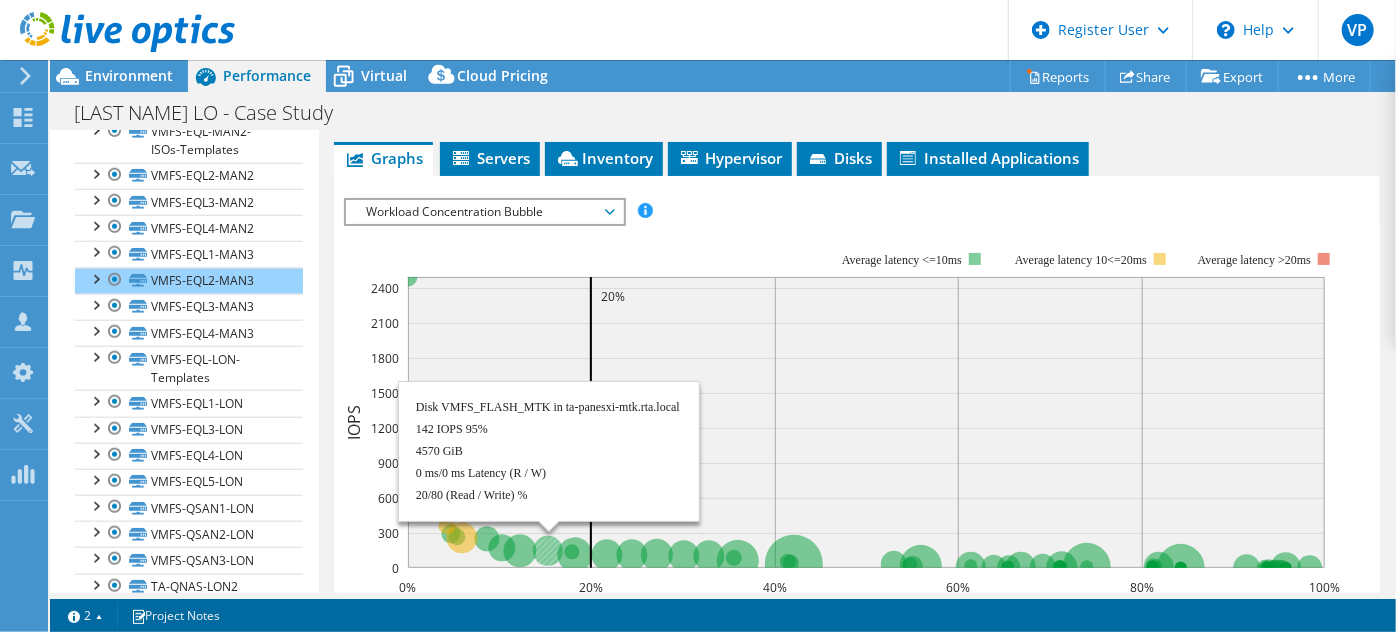 scroll, scrollTop: 960, scrollLeft: 0, axis: vertical 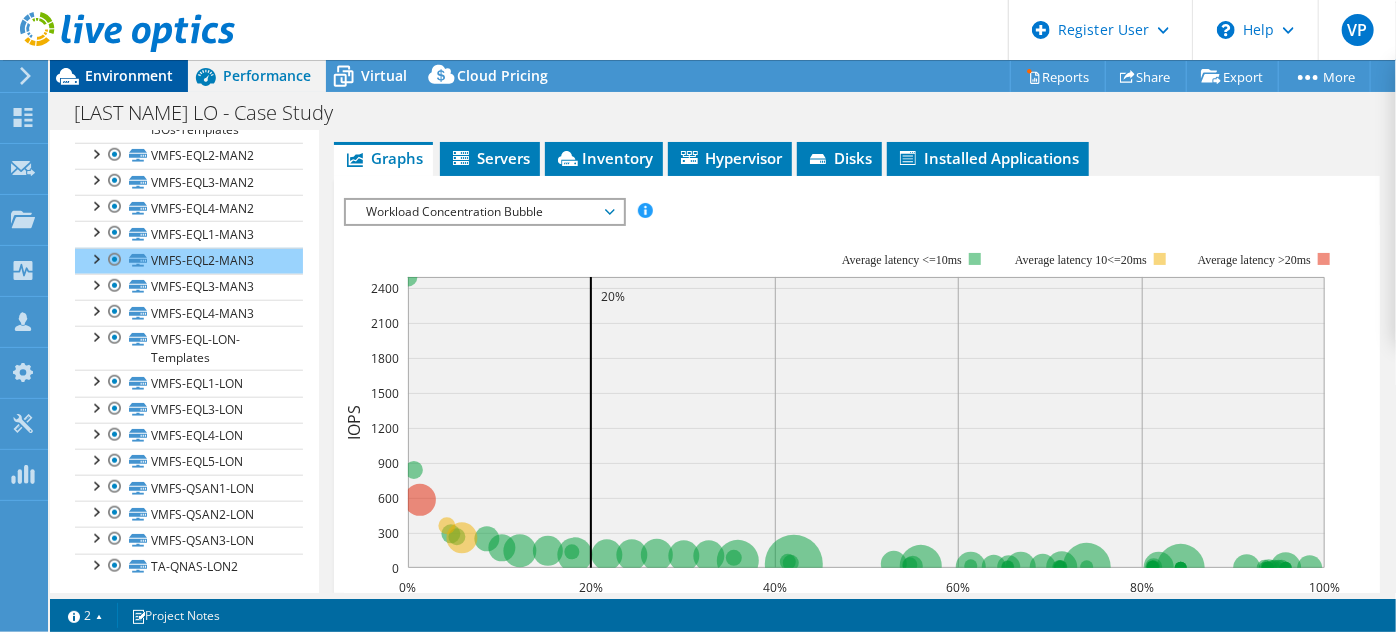 click on "Environment" at bounding box center [129, 75] 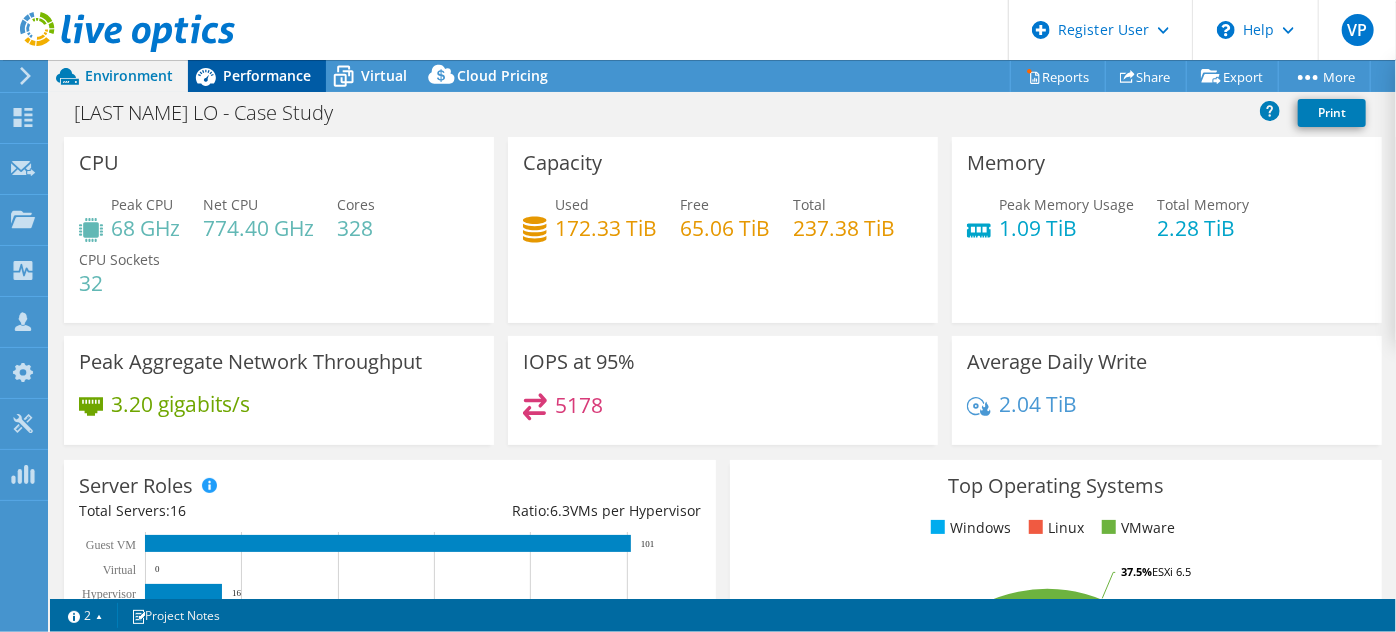 click on "Performance" at bounding box center (257, 76) 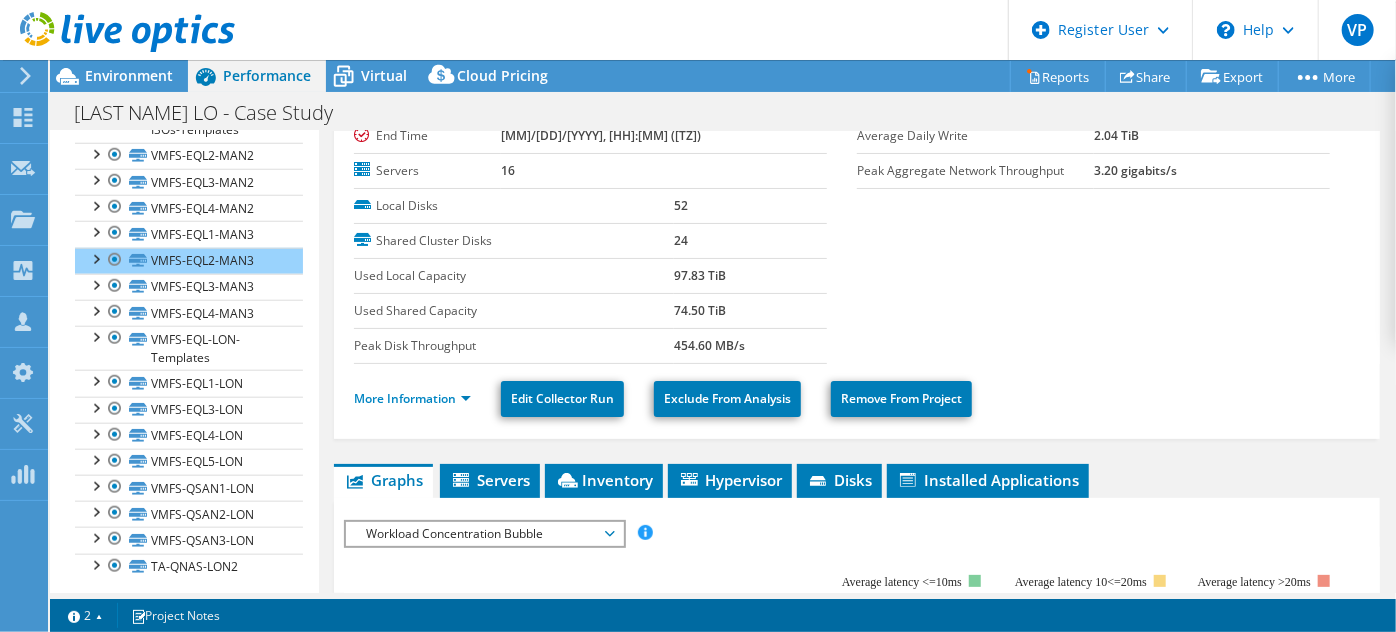 scroll, scrollTop: 0, scrollLeft: 0, axis: both 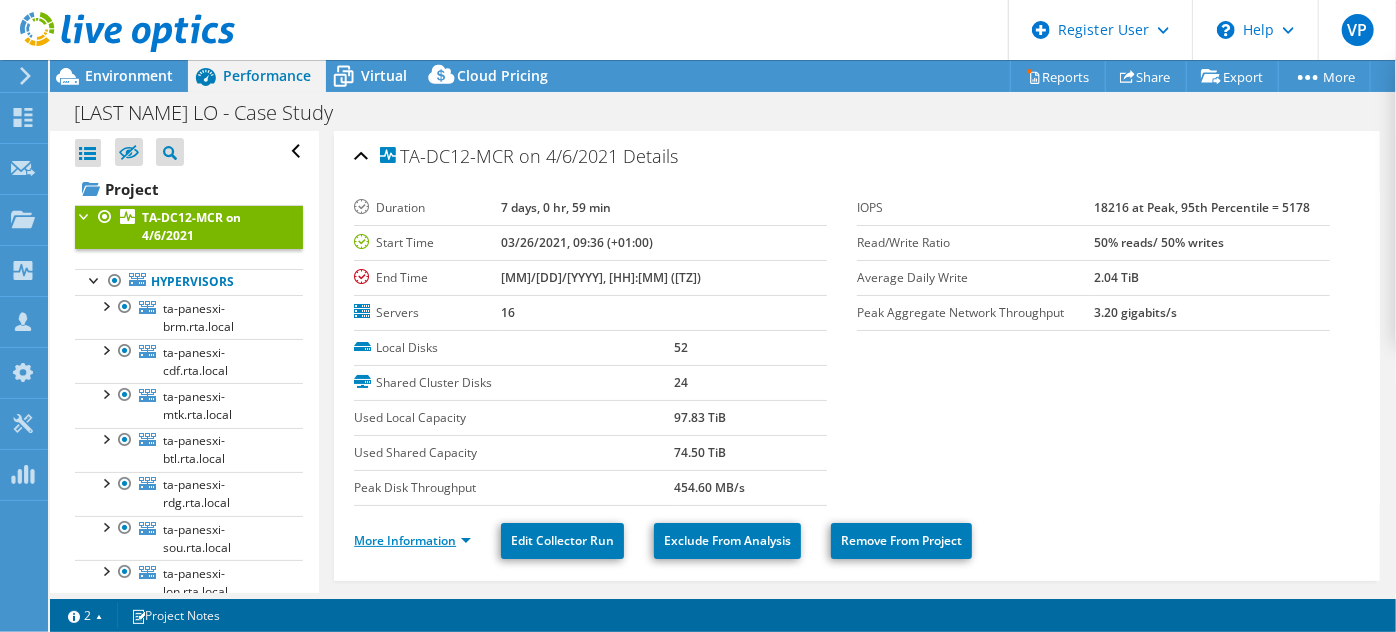 click on "More Information" at bounding box center [412, 540] 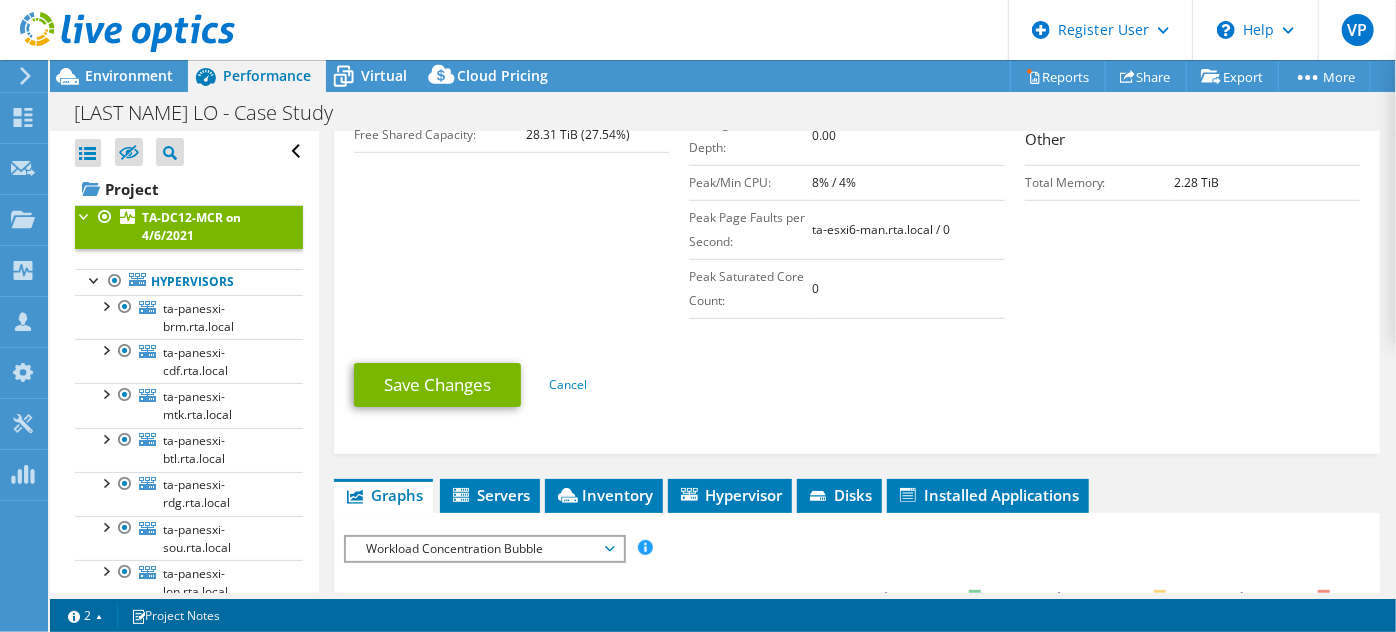 scroll, scrollTop: 0, scrollLeft: 0, axis: both 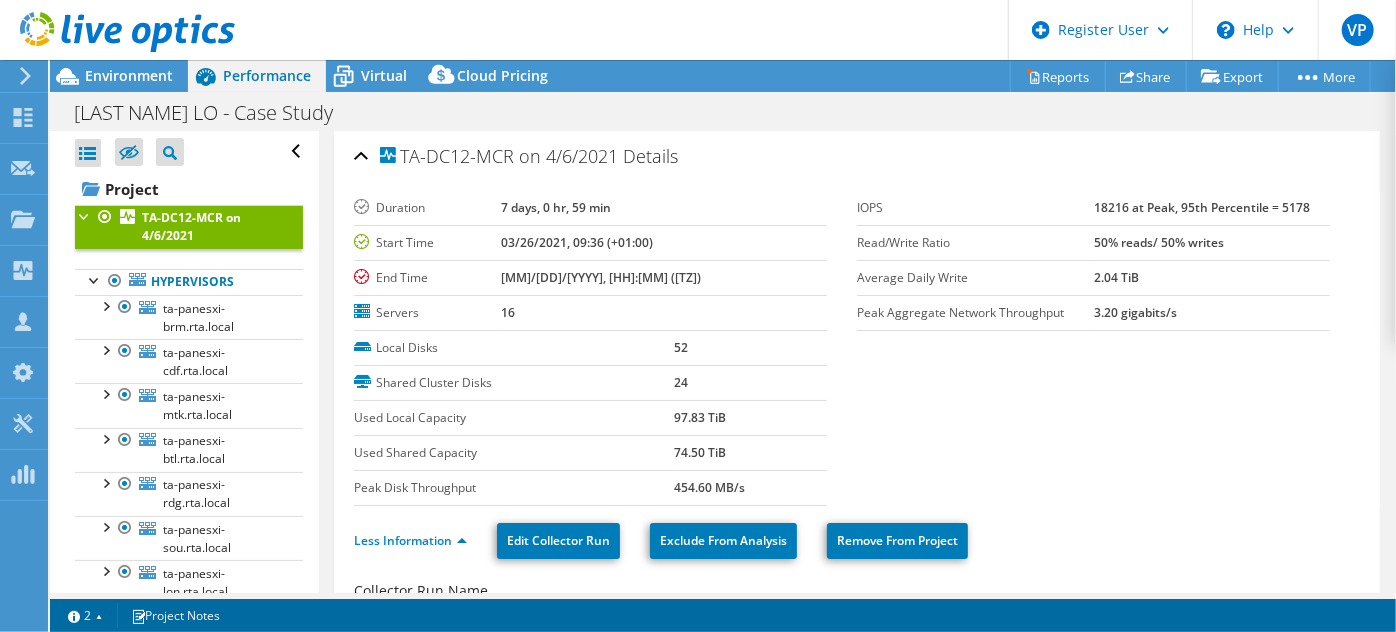 click on "IOPS
18216 at Peak, 95th Percentile = 5178
Read/Write Ratio
50% reads/ 50% writes
Average Daily Write
2.04 TiB
Peak Aggregate Network Throughput
3.20 gigabits/s" at bounding box center (1108, 261) 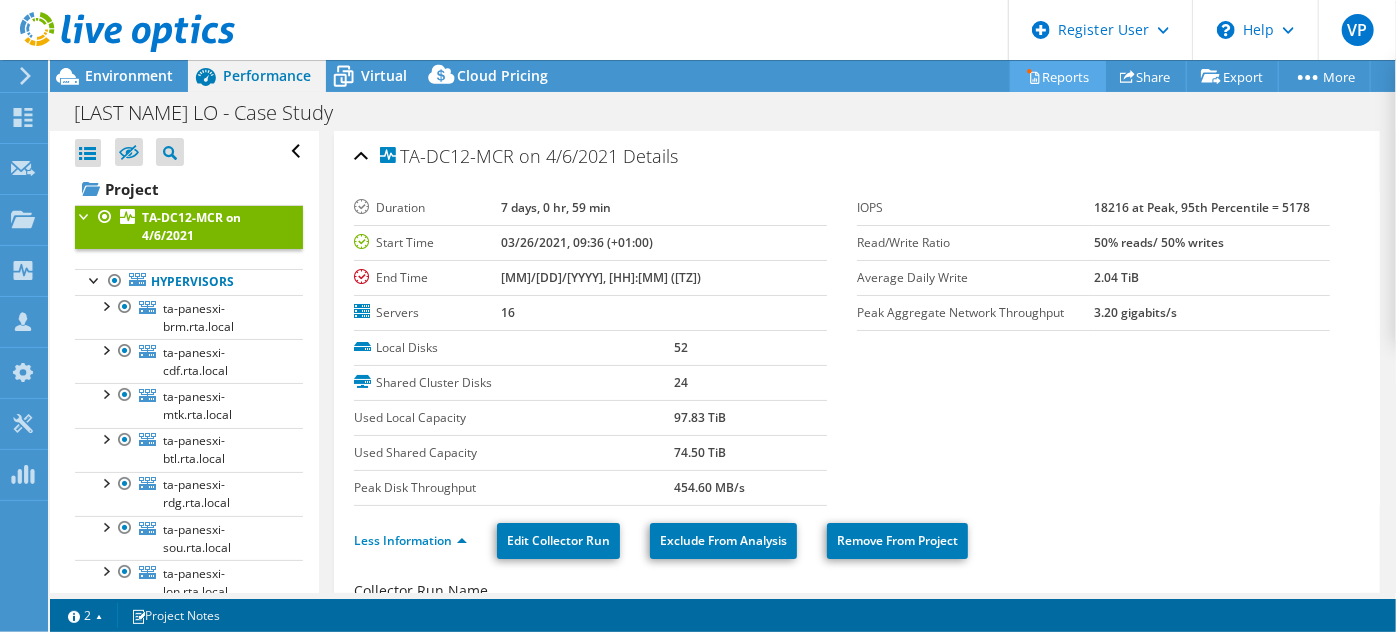 click on "Reports" at bounding box center (1058, 76) 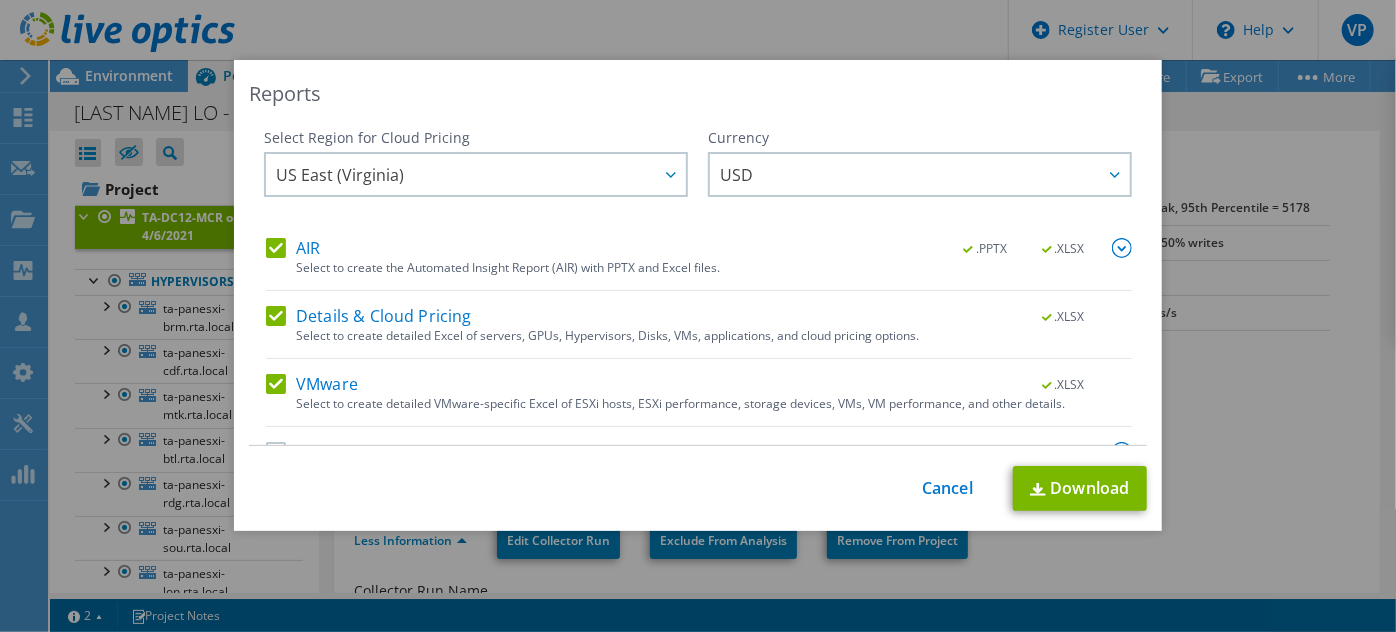 scroll, scrollTop: 48, scrollLeft: 0, axis: vertical 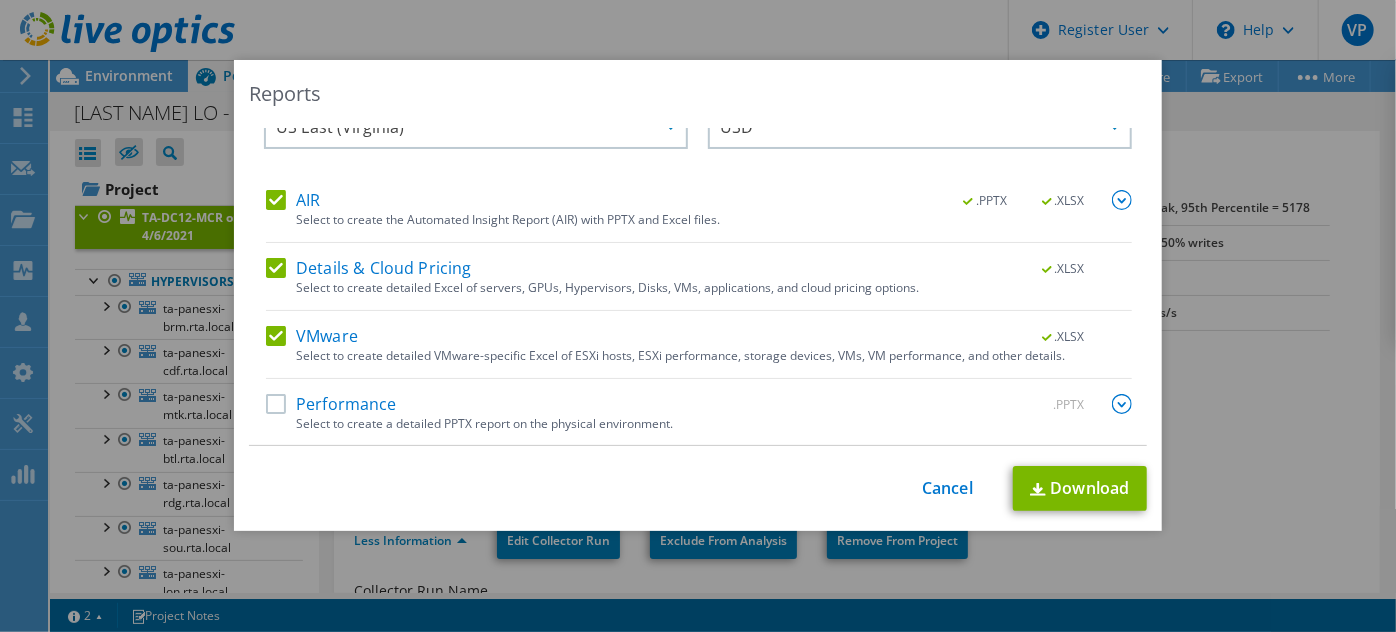 click on "Performance" at bounding box center [331, 404] 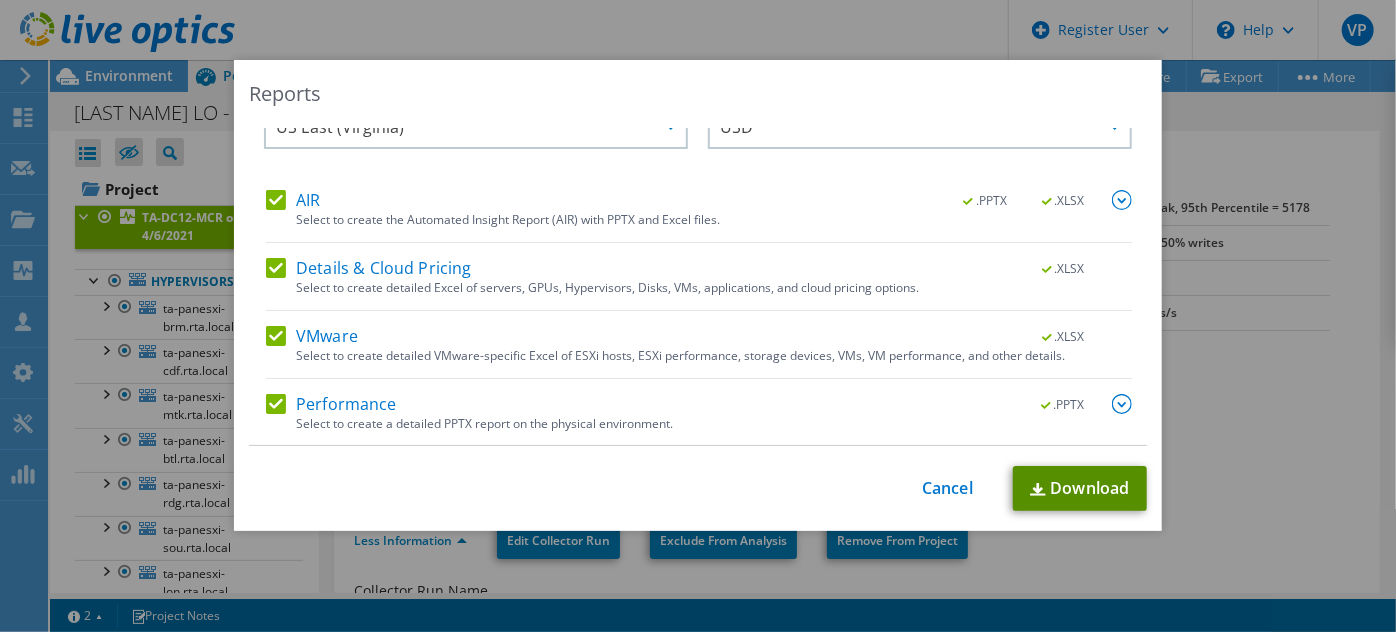 click on "Download" at bounding box center (1080, 488) 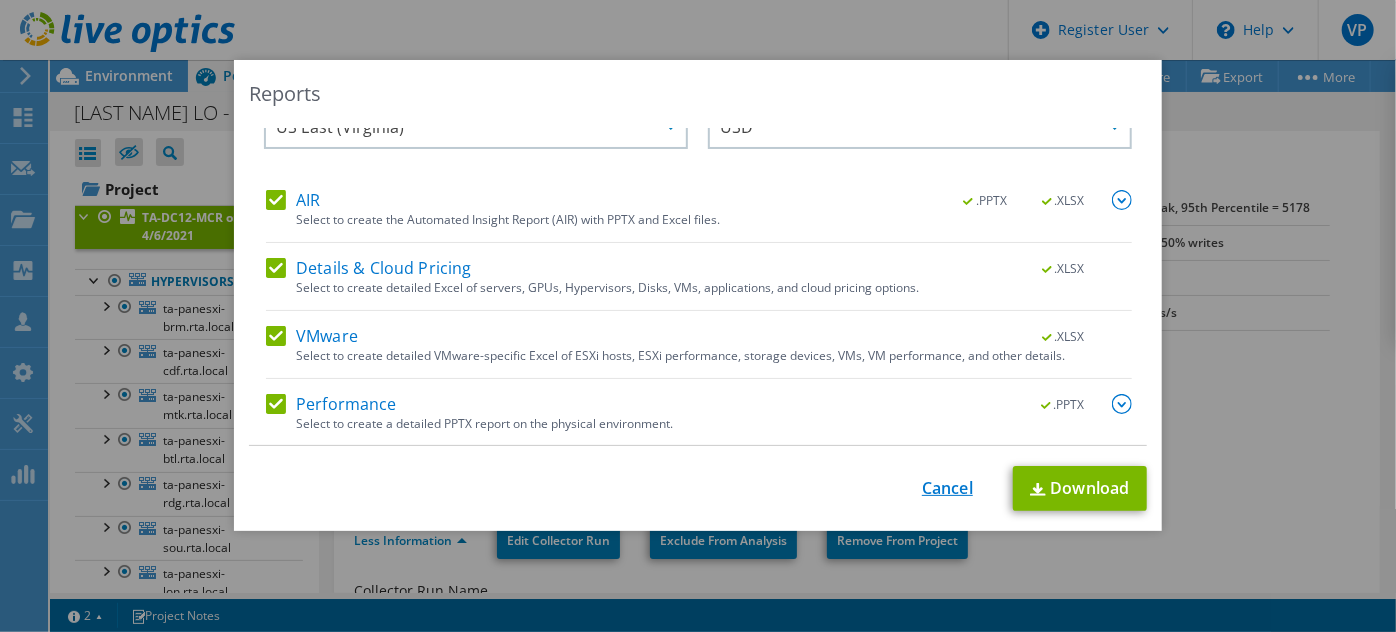 click on "Cancel" at bounding box center (947, 488) 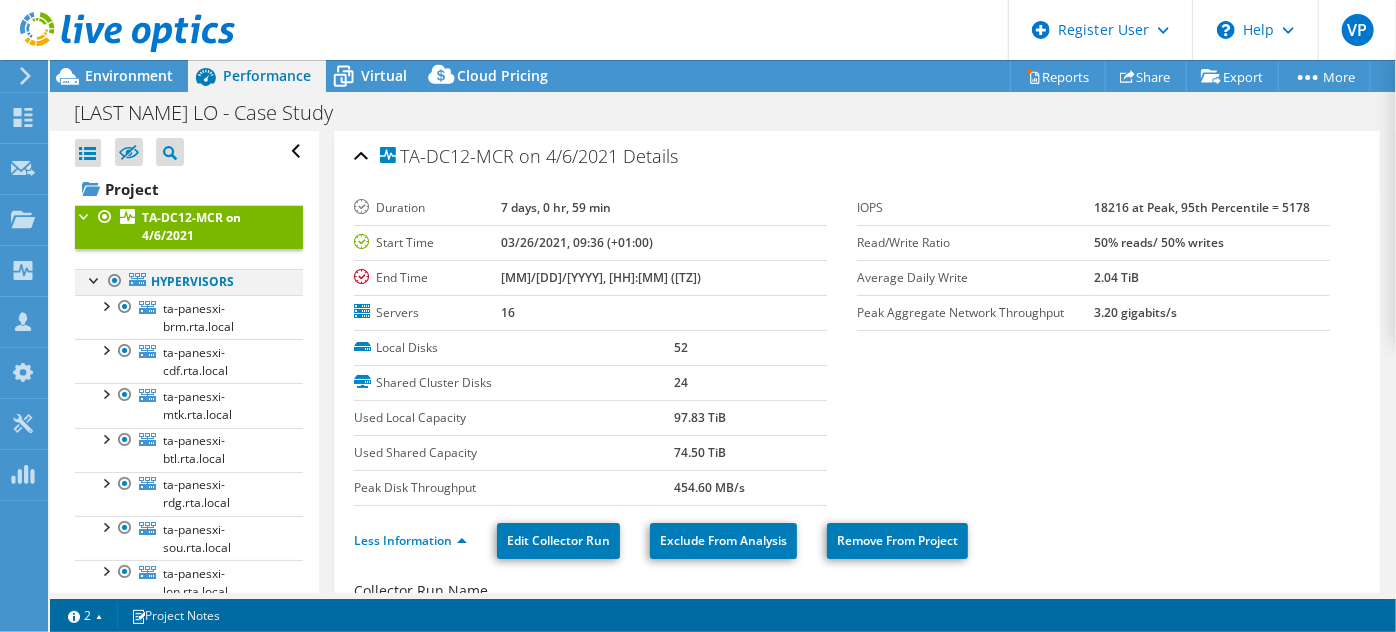 click at bounding box center [95, 279] 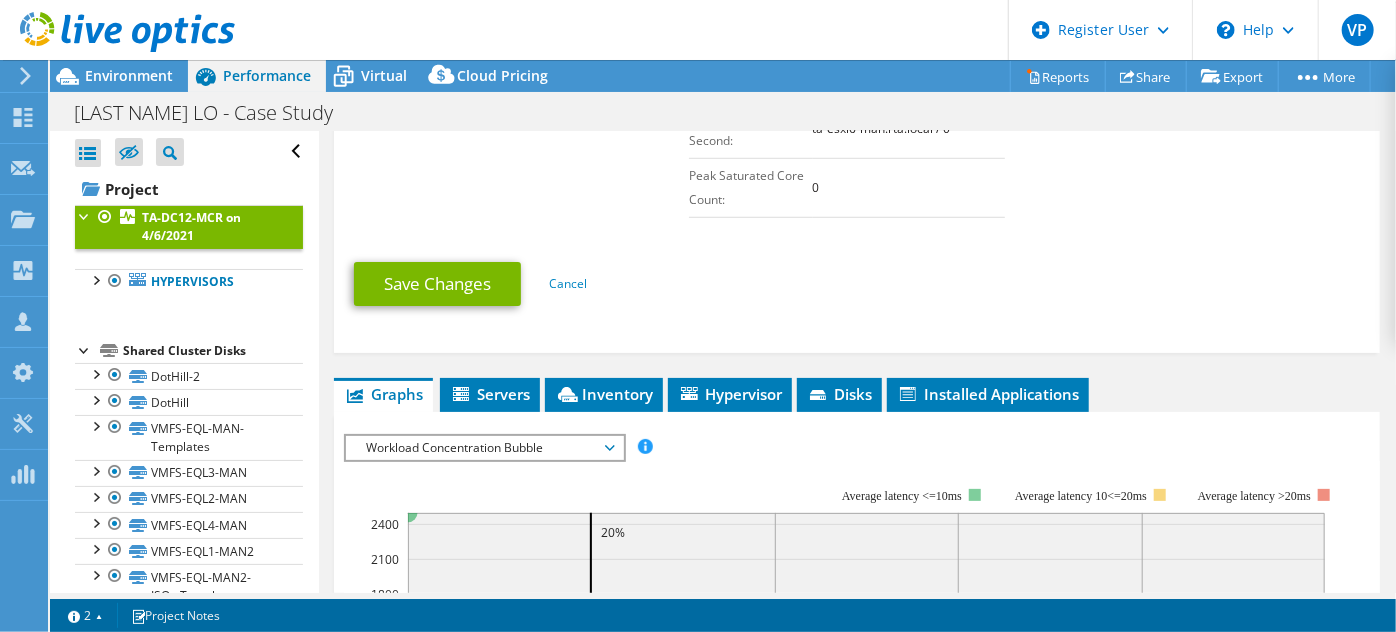 scroll, scrollTop: 792, scrollLeft: 0, axis: vertical 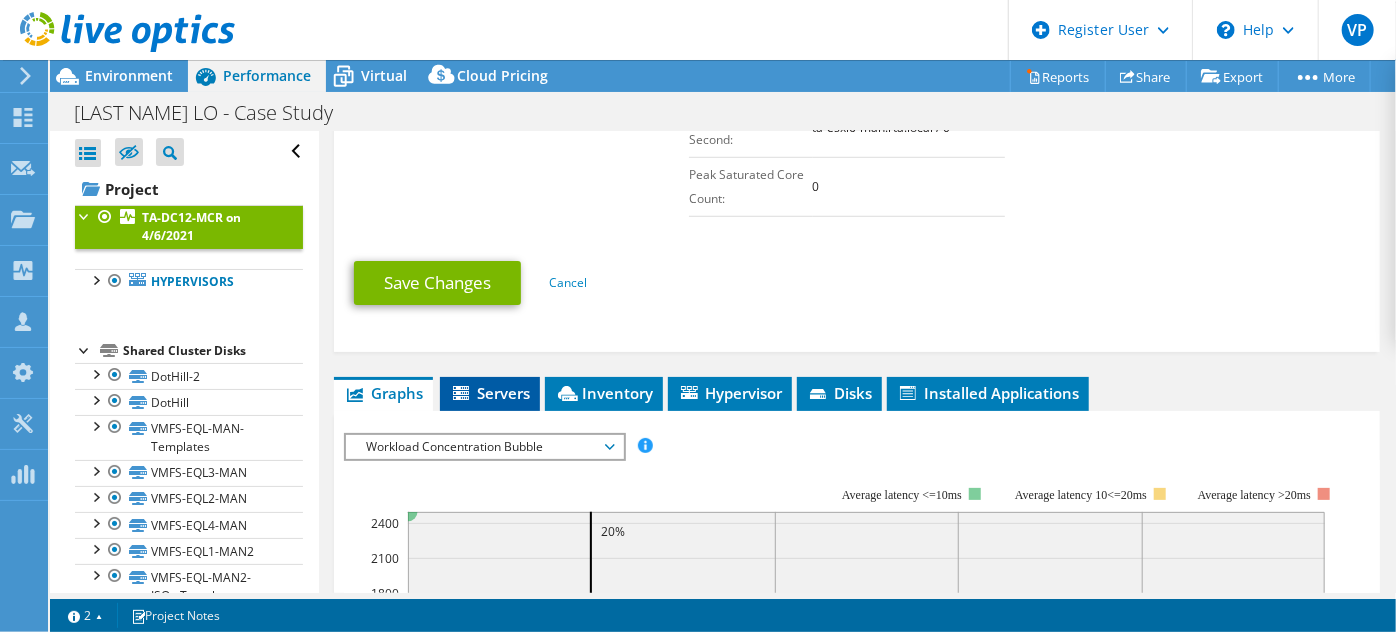 click on "Servers" at bounding box center (490, 393) 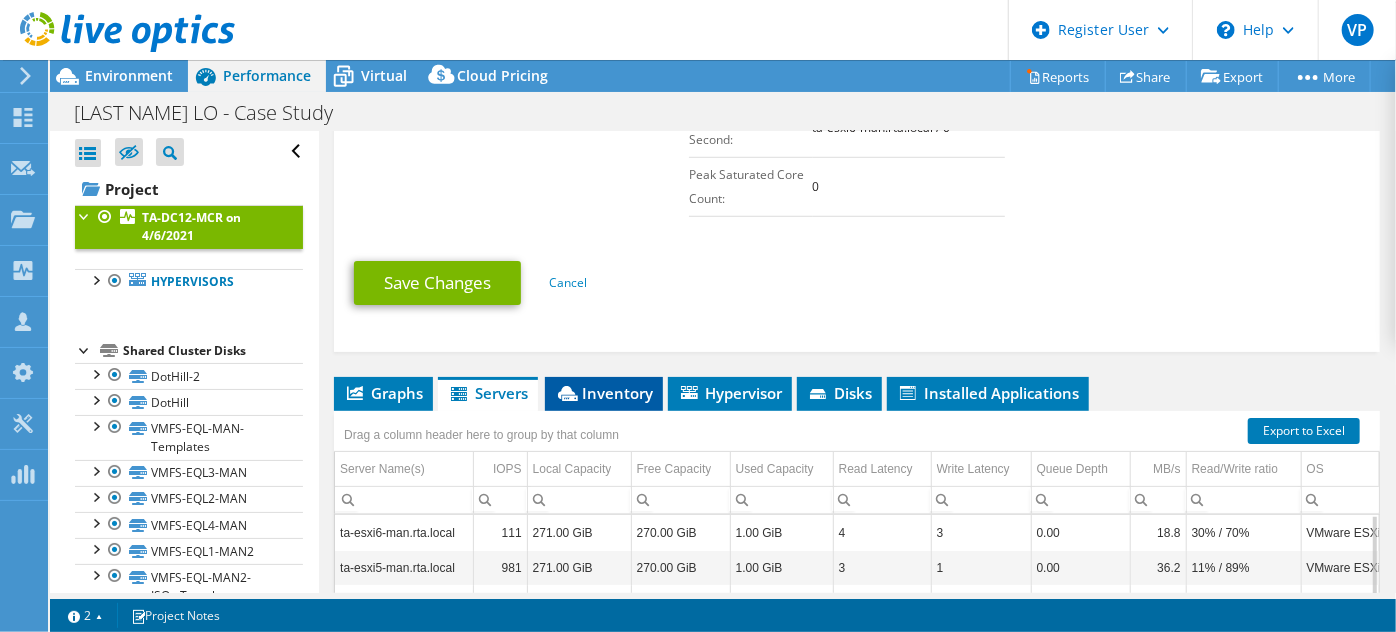 click on "Inventory" at bounding box center [604, 394] 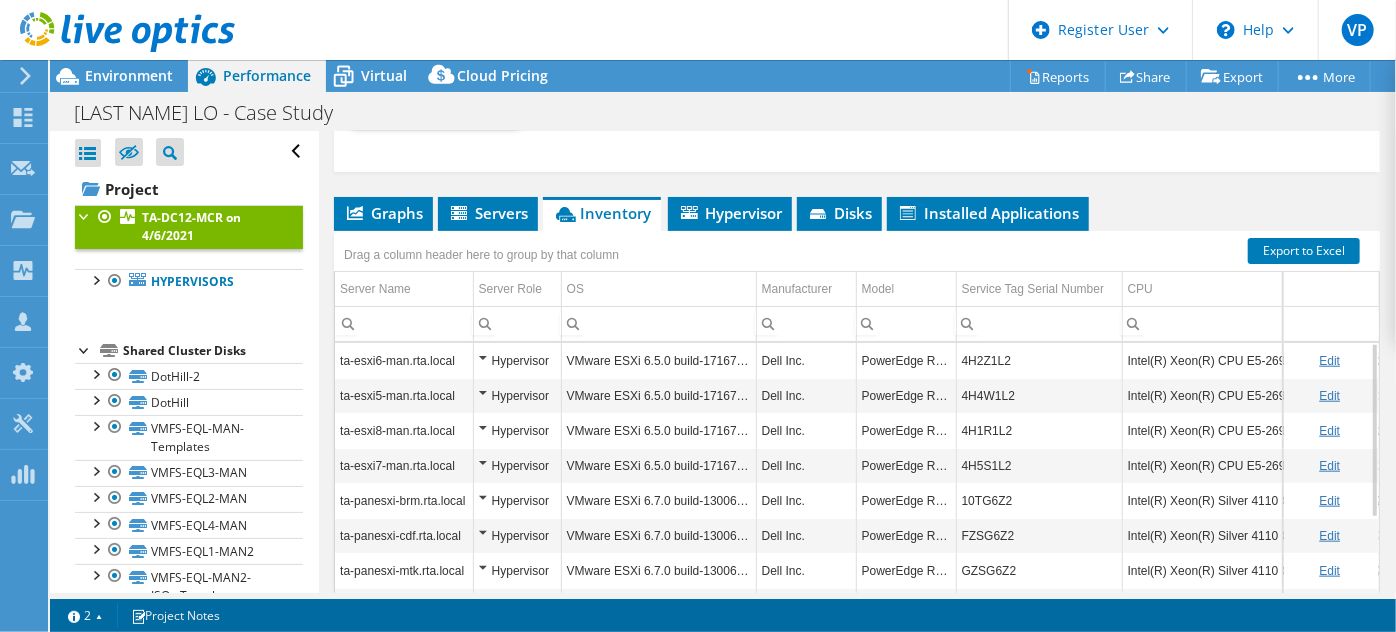 scroll, scrollTop: 973, scrollLeft: 0, axis: vertical 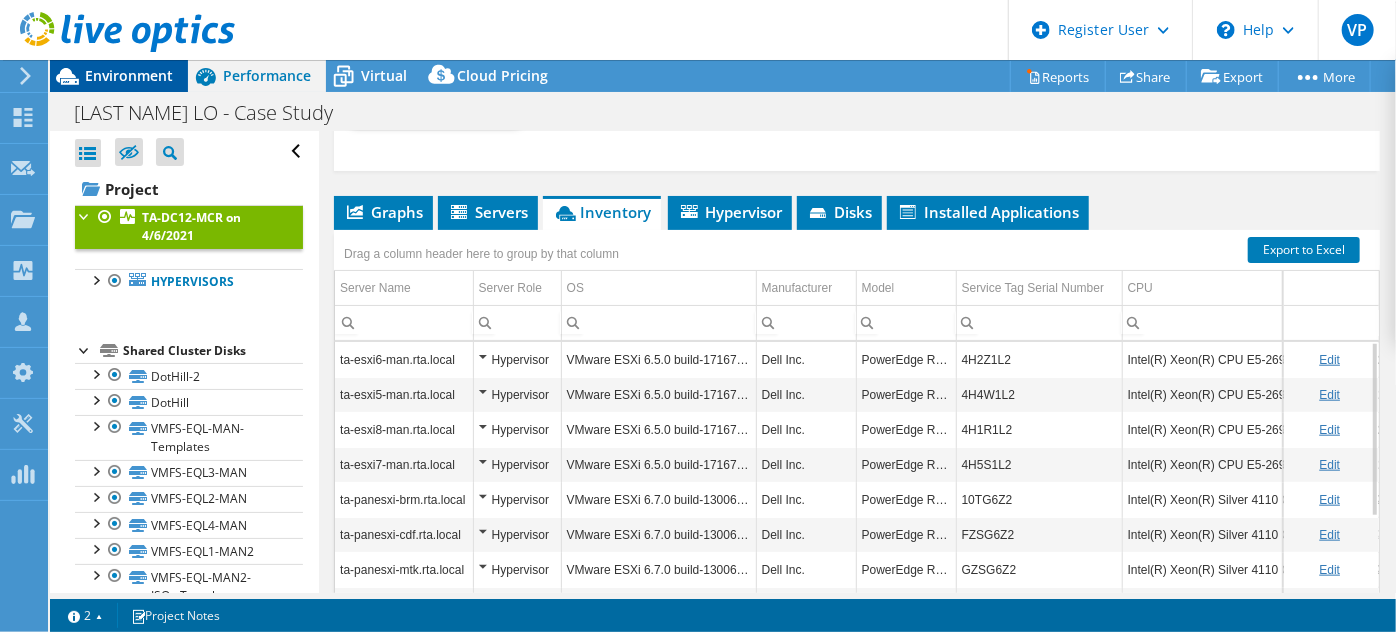 click on "Environment" at bounding box center [129, 75] 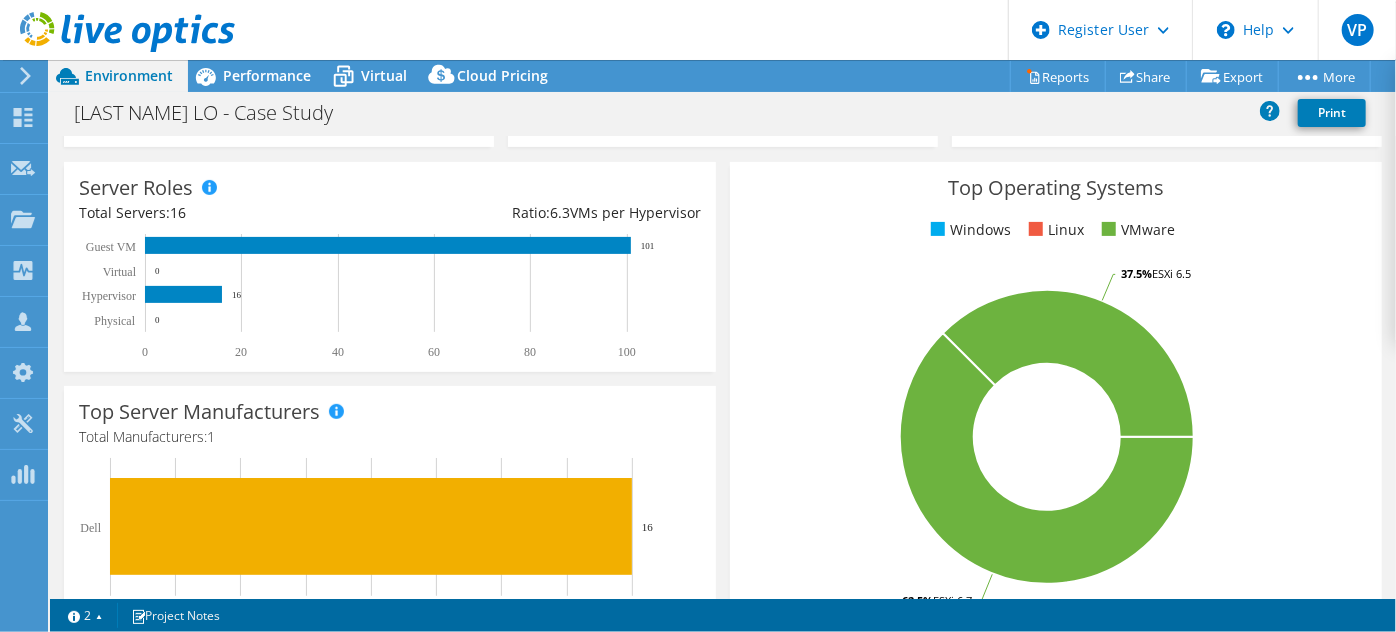 scroll, scrollTop: 338, scrollLeft: 0, axis: vertical 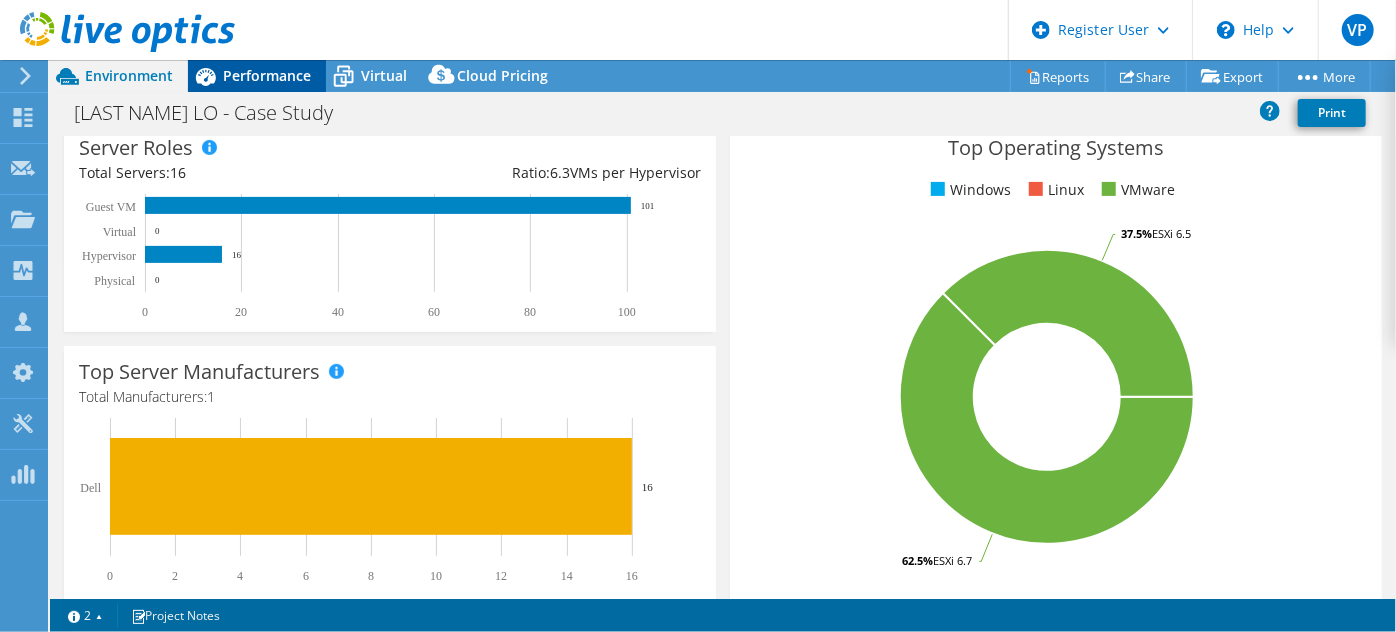 click on "Performance" at bounding box center [267, 75] 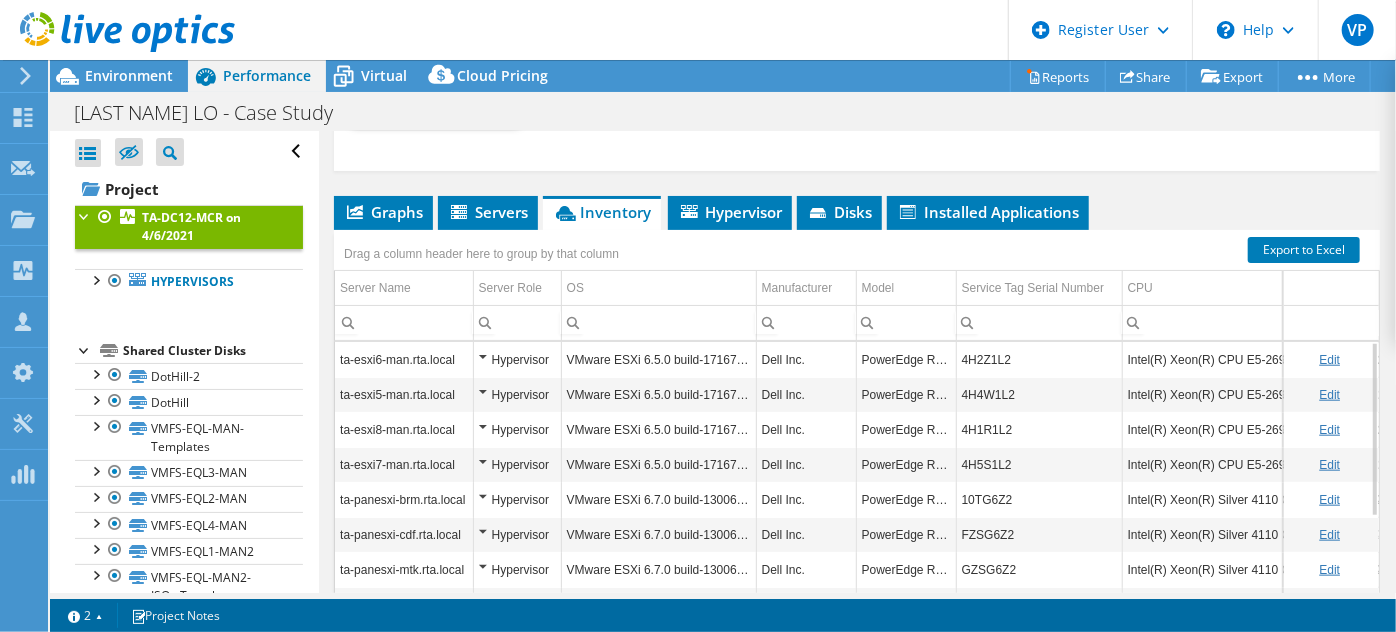 scroll, scrollTop: 106, scrollLeft: 0, axis: vertical 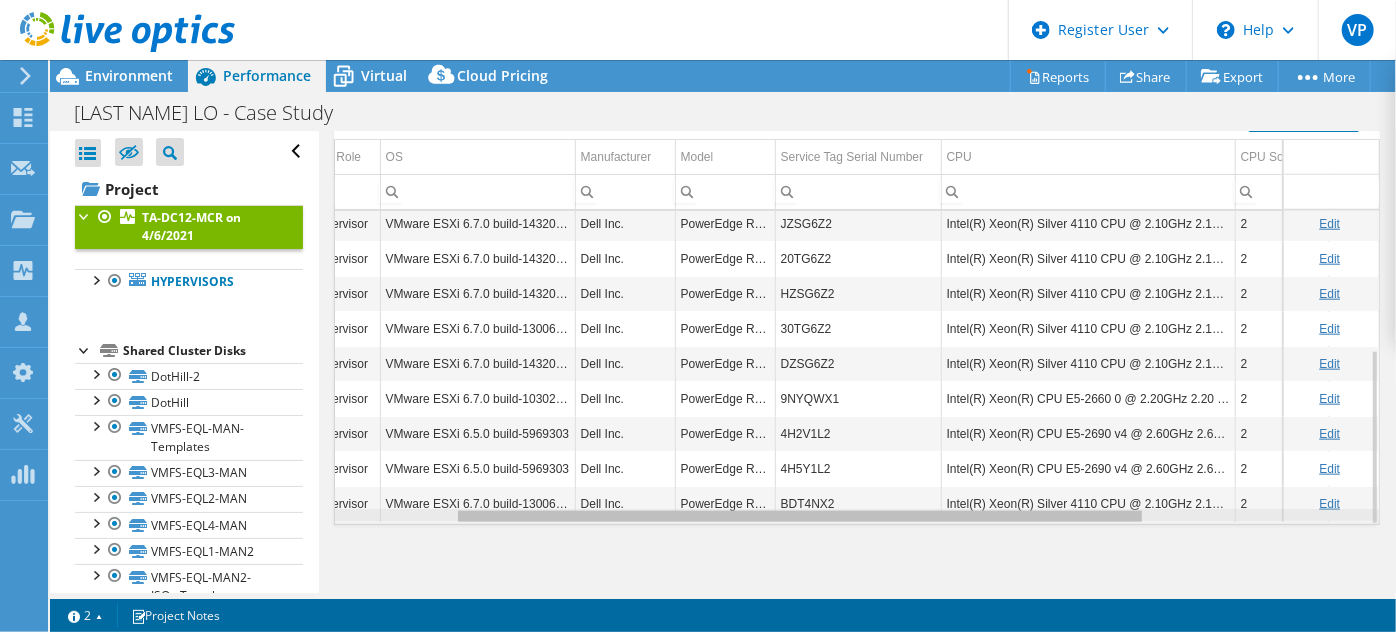 drag, startPoint x: 947, startPoint y: 513, endPoint x: 1100, endPoint y: 508, distance: 153.08168 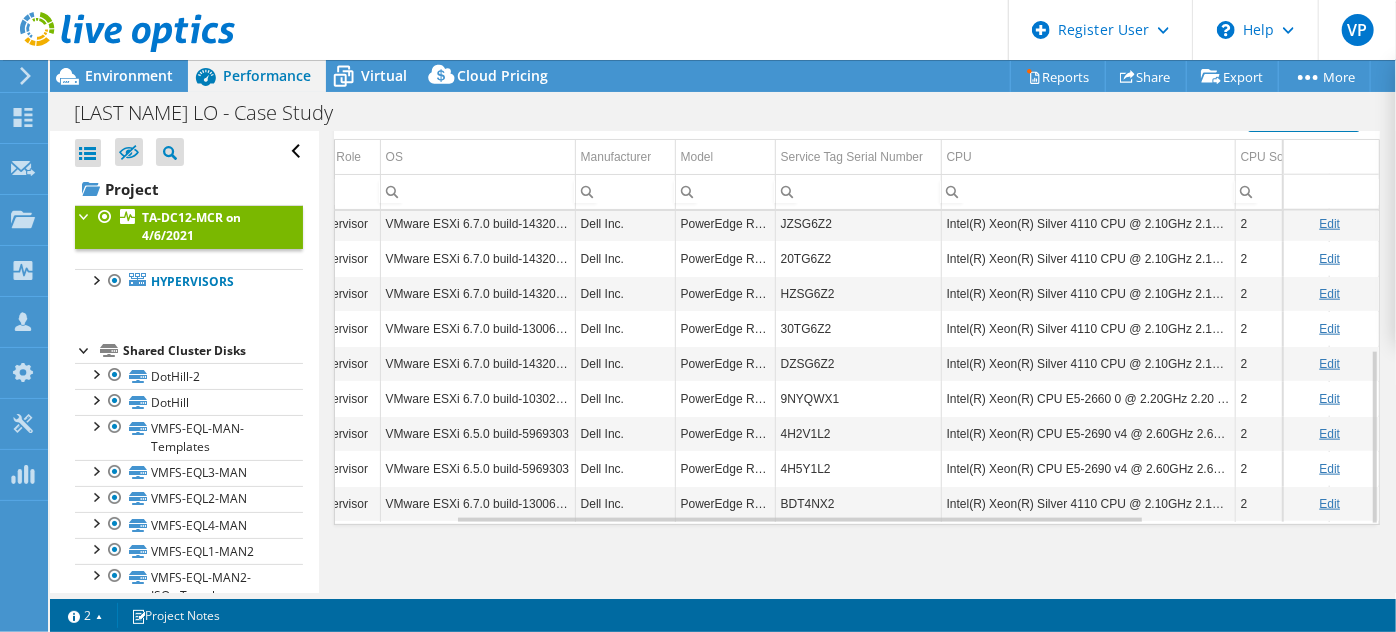 click at bounding box center [117, 33] 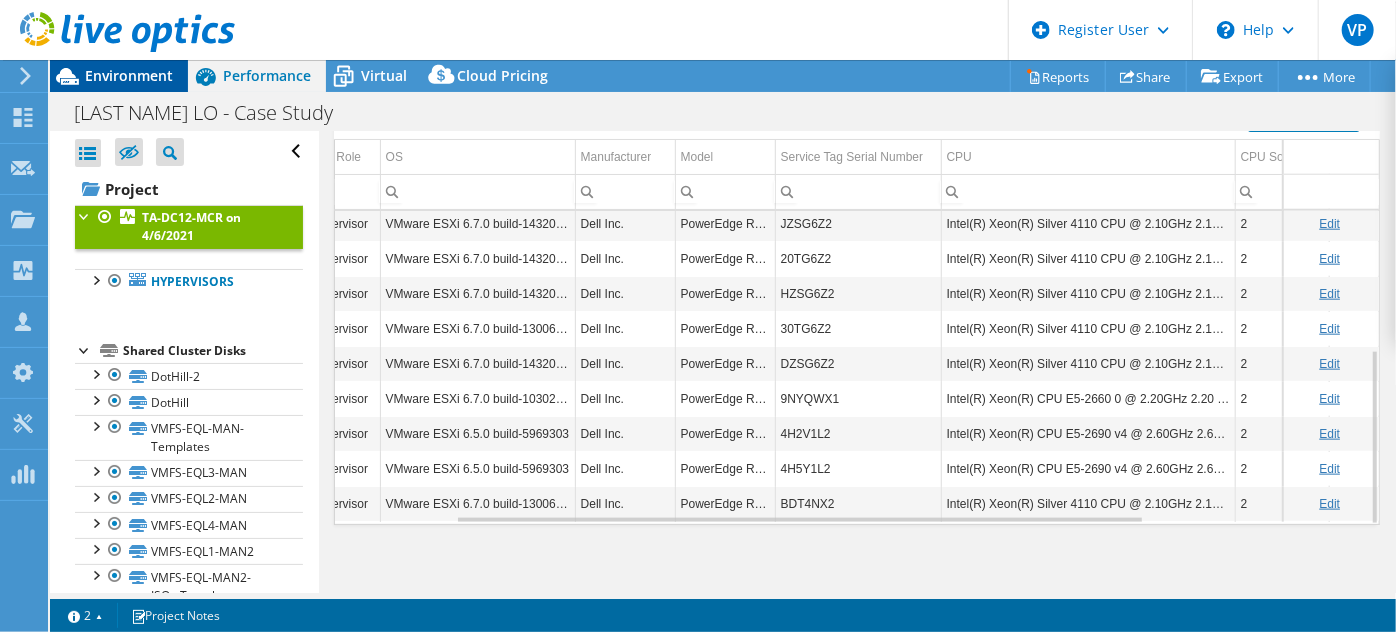 click on "Environment" at bounding box center (129, 75) 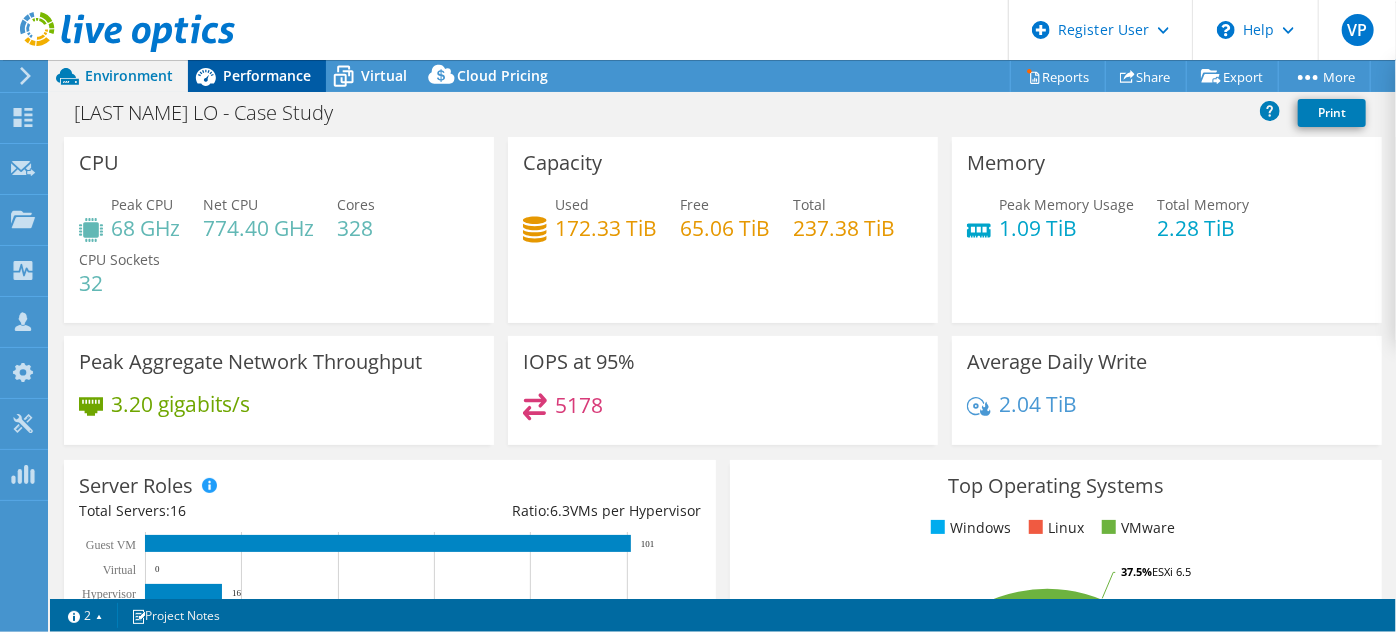 click on "Performance" at bounding box center (267, 75) 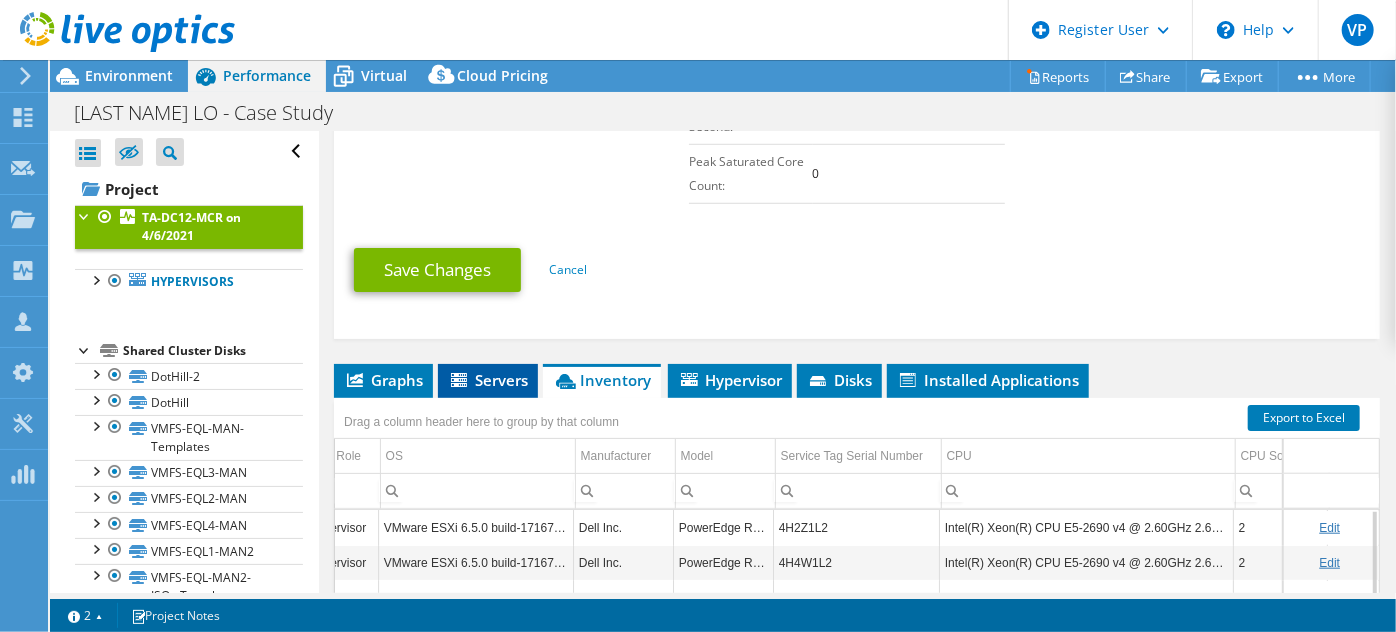 click on "Servers" at bounding box center [488, 380] 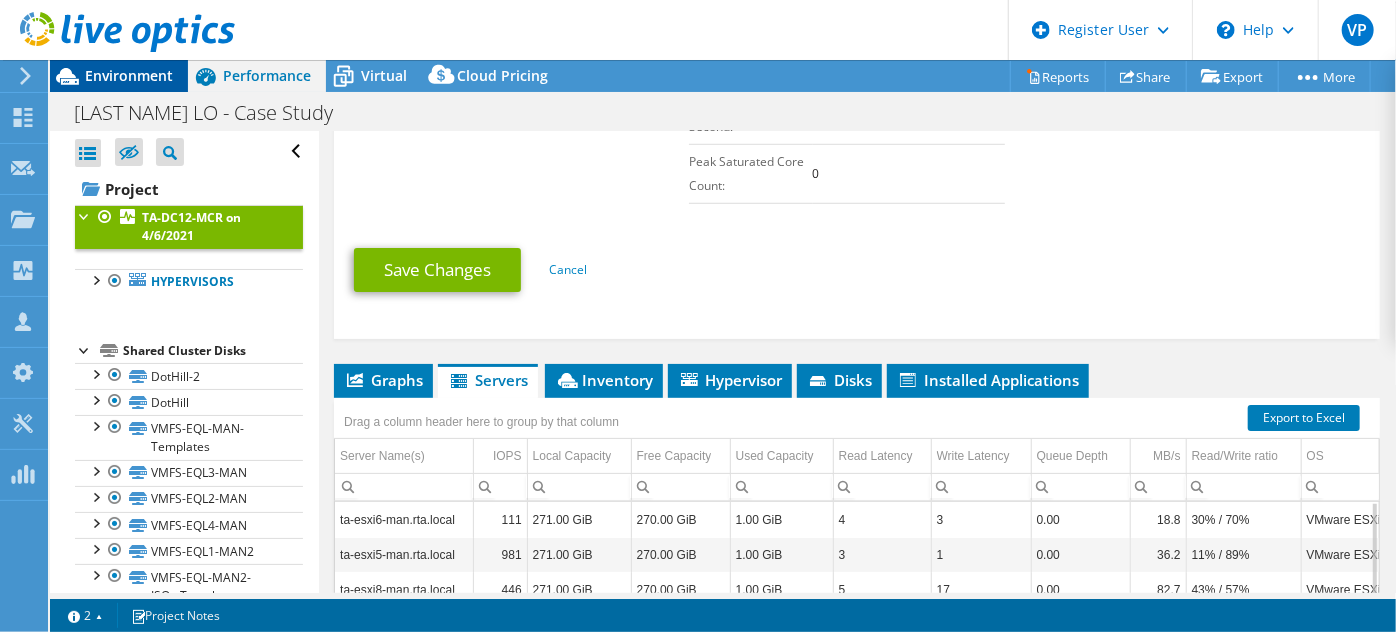 click on "Environment" at bounding box center (119, 76) 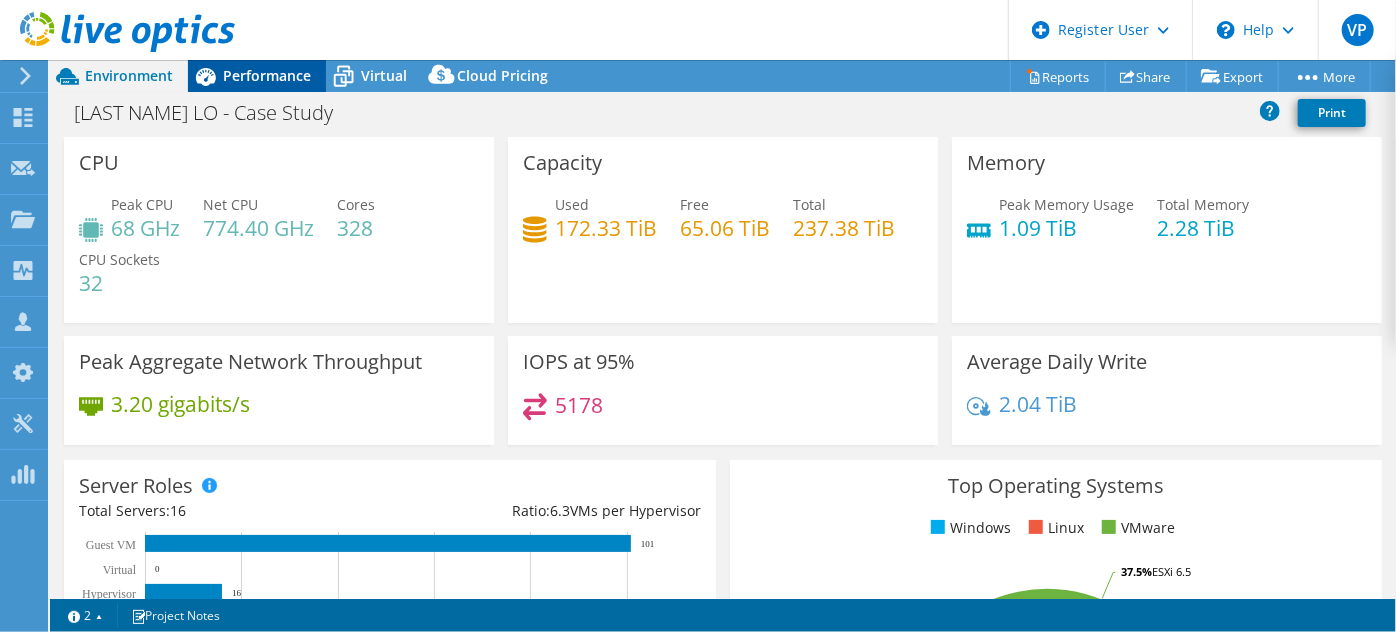 click on "Performance" at bounding box center [267, 75] 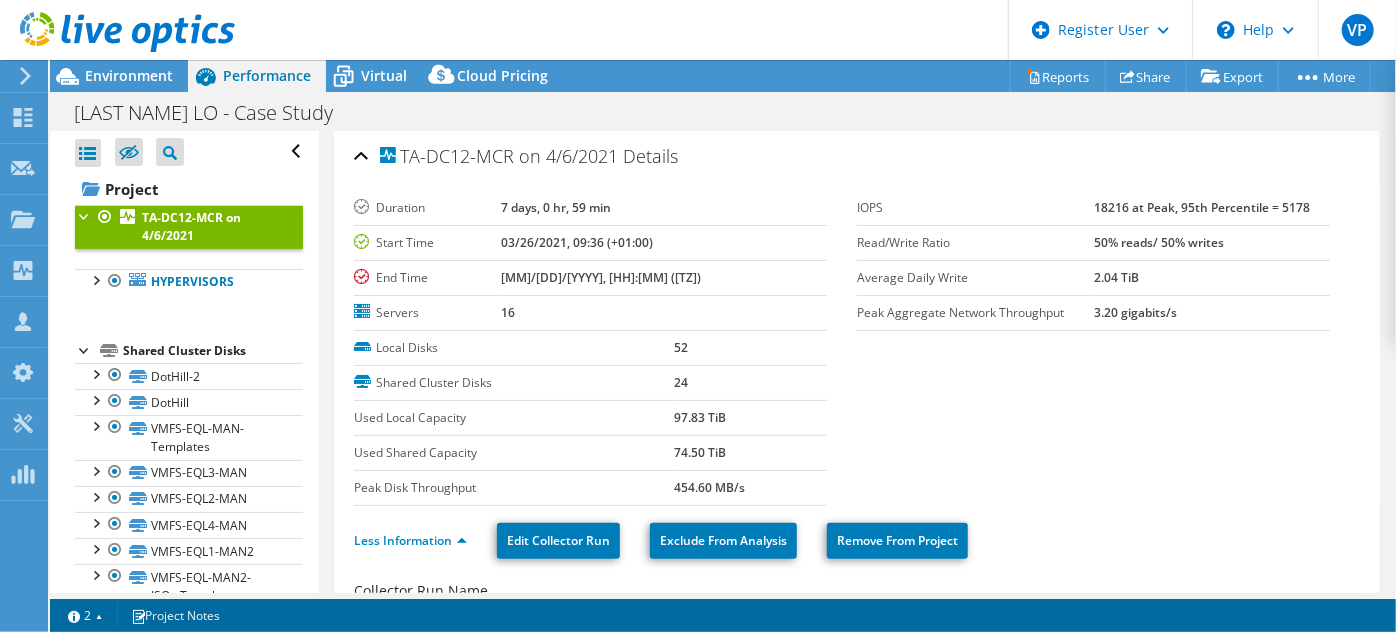 click on "TA-DC12-MCR on 4/6/2021
Details" at bounding box center (857, 157) 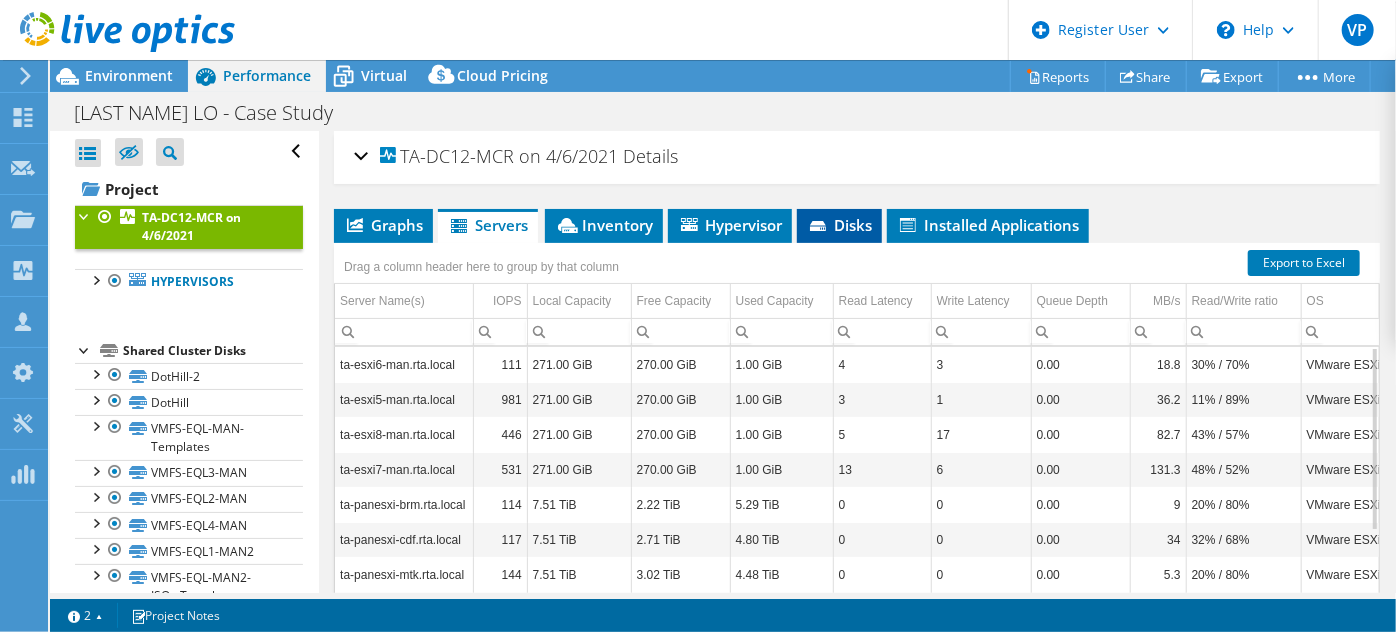 click on "Disks" at bounding box center [839, 225] 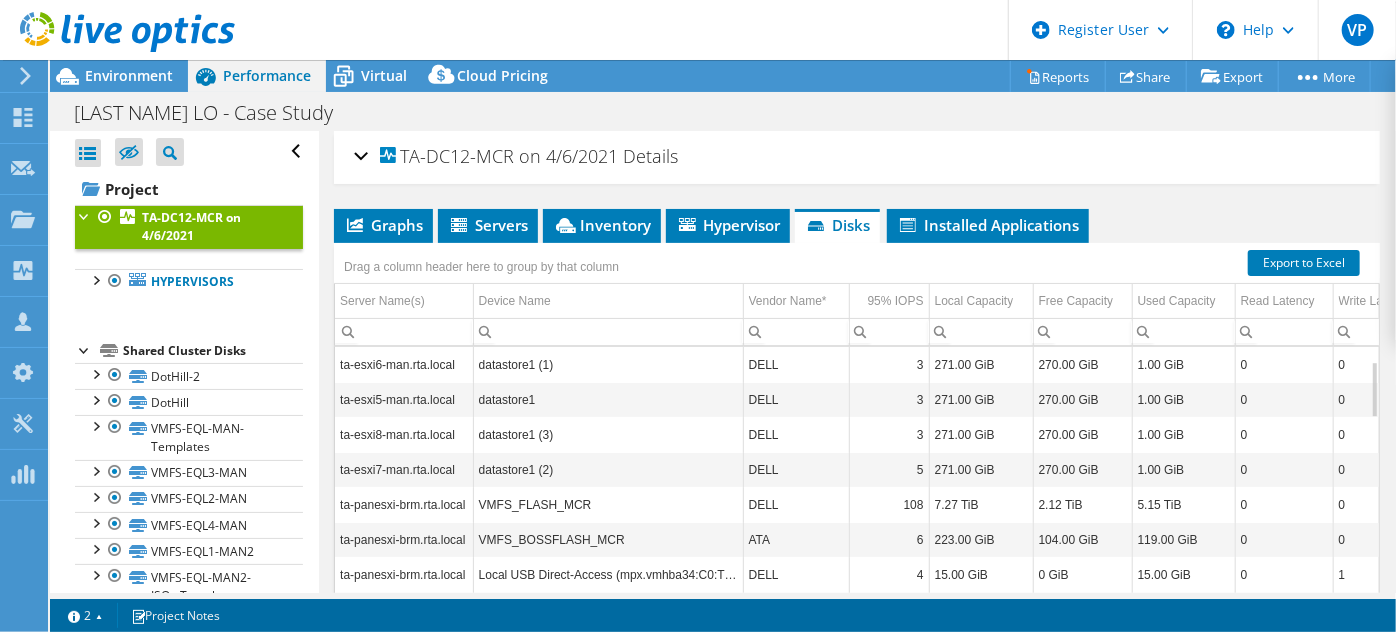 scroll, scrollTop: 106, scrollLeft: 0, axis: vertical 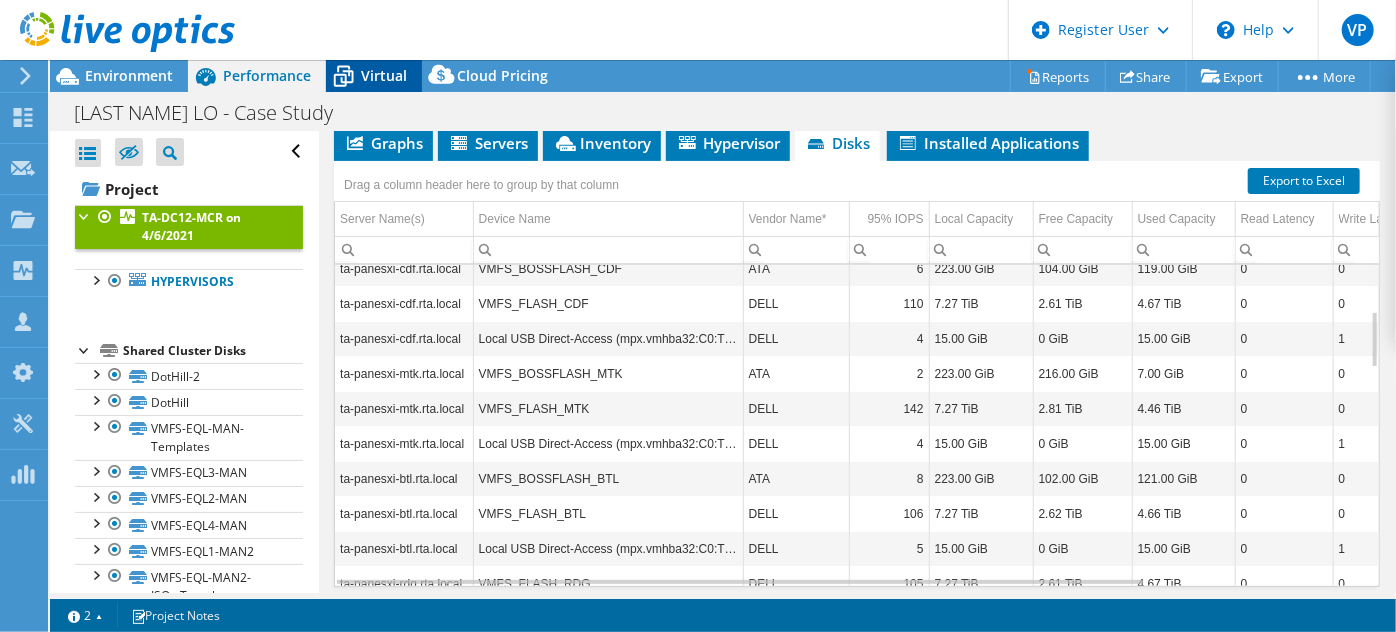 click on "Virtual" at bounding box center (384, 75) 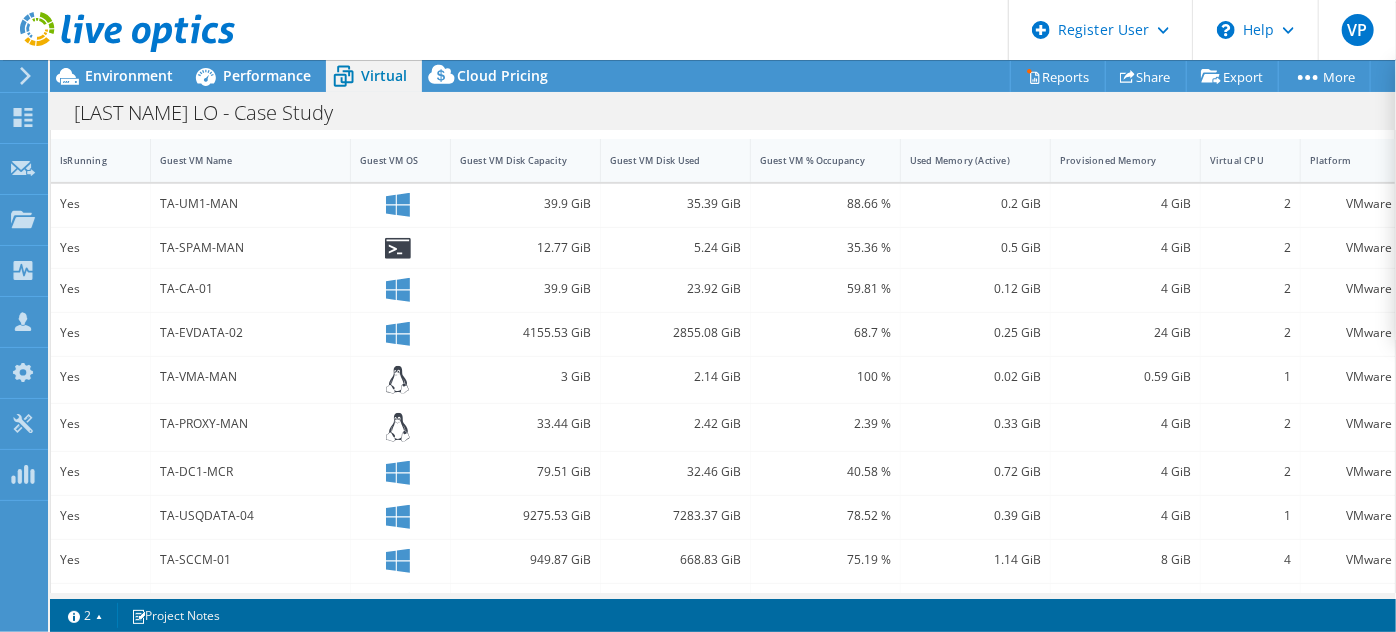 scroll, scrollTop: 450, scrollLeft: 0, axis: vertical 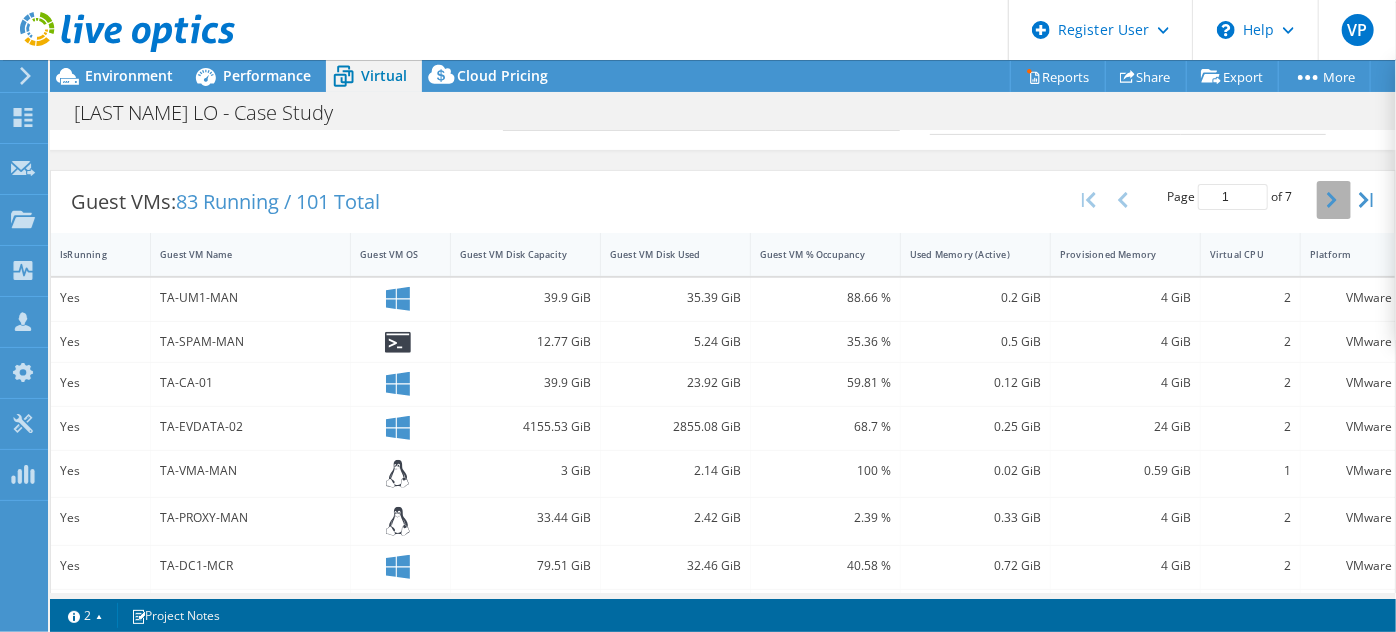 click at bounding box center (1334, 200) 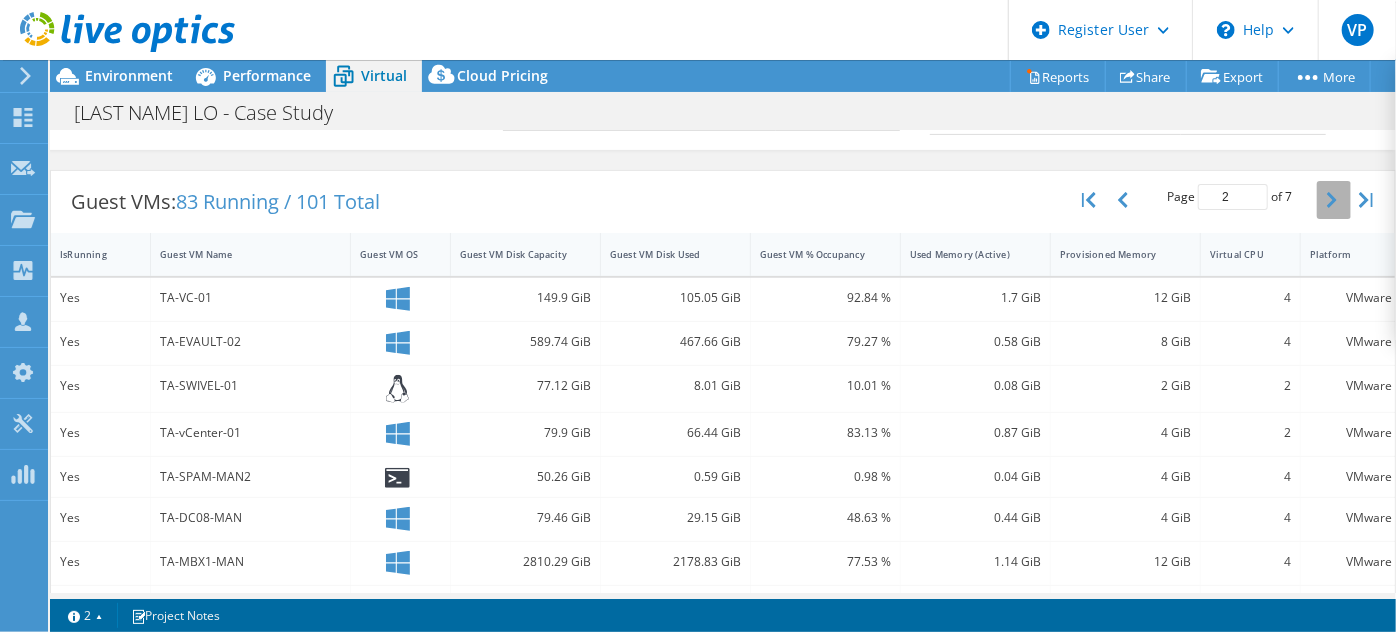 click at bounding box center (1334, 200) 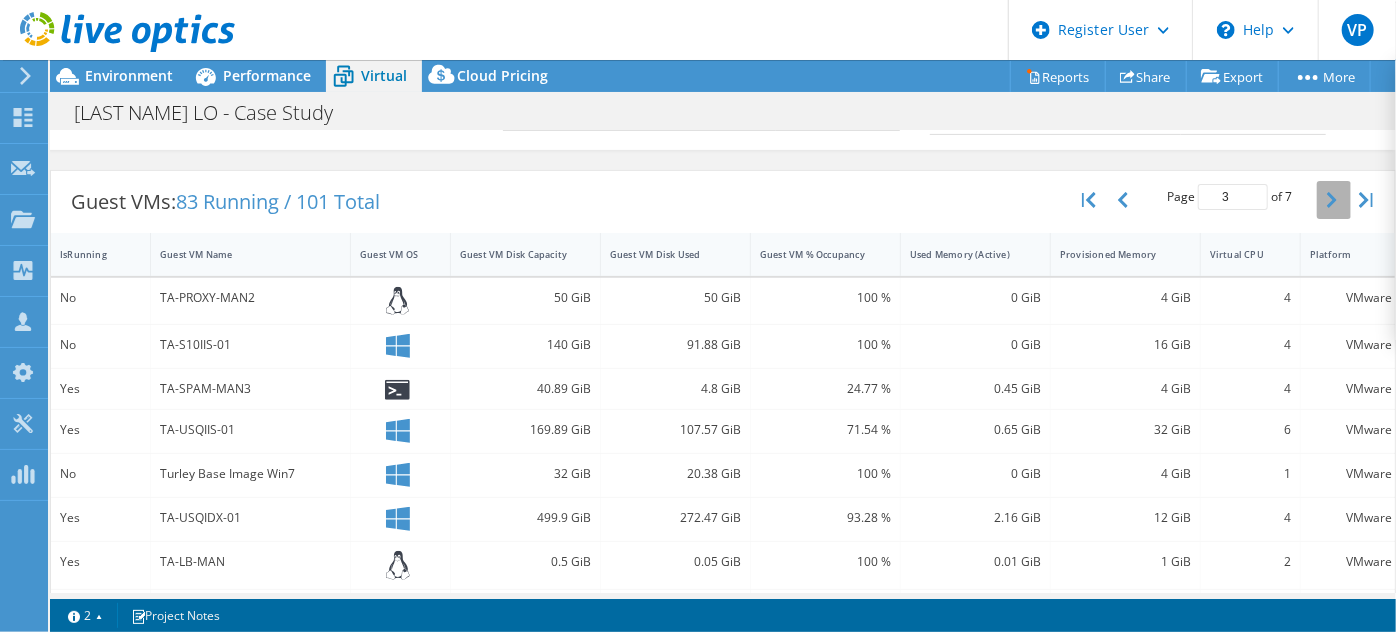 click at bounding box center [1334, 200] 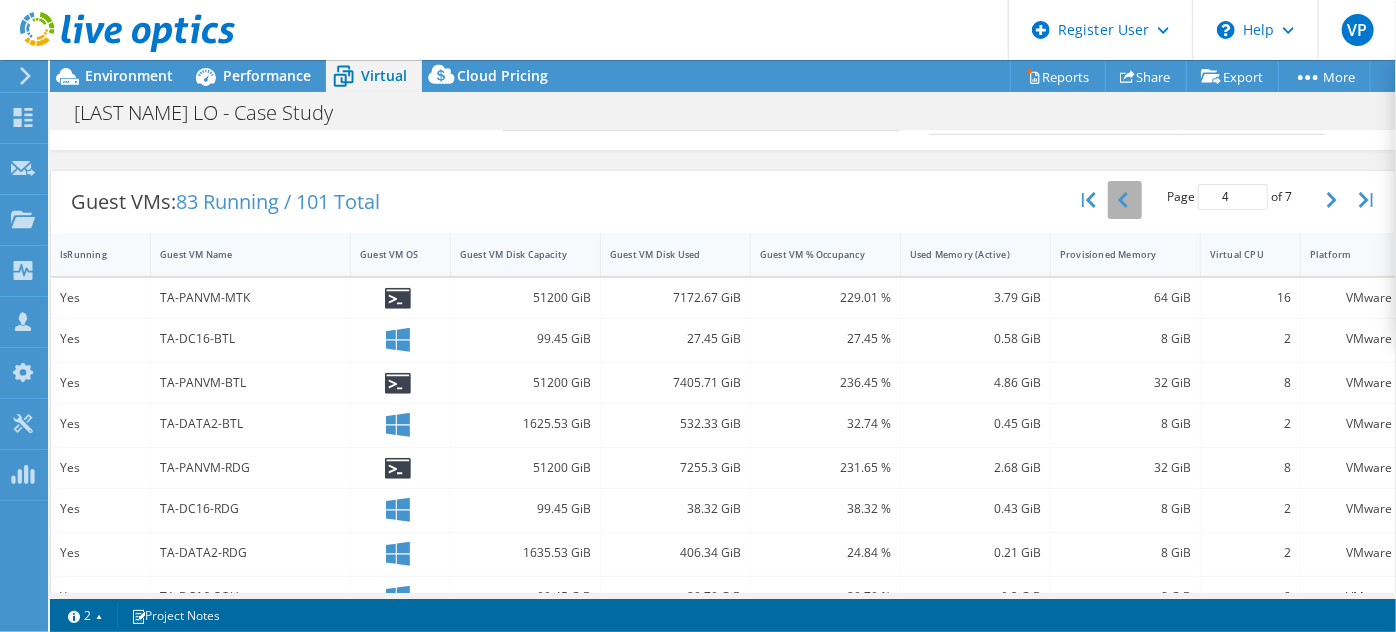 click 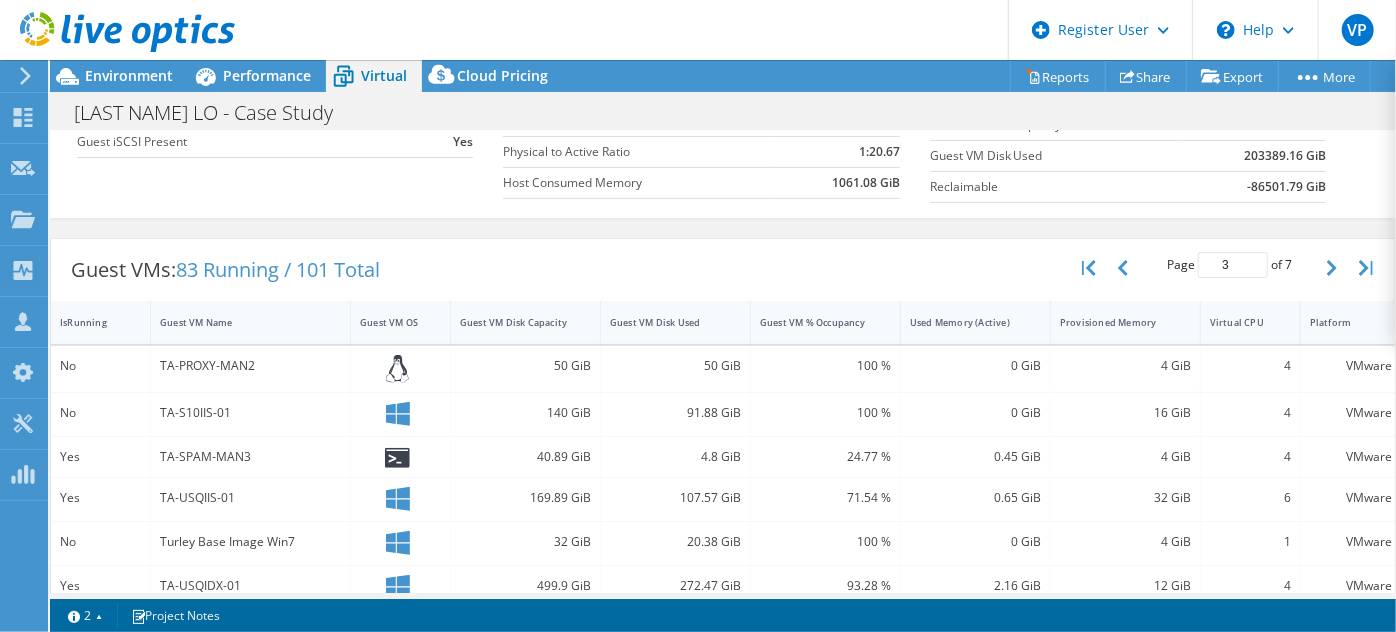 scroll, scrollTop: 248, scrollLeft: 0, axis: vertical 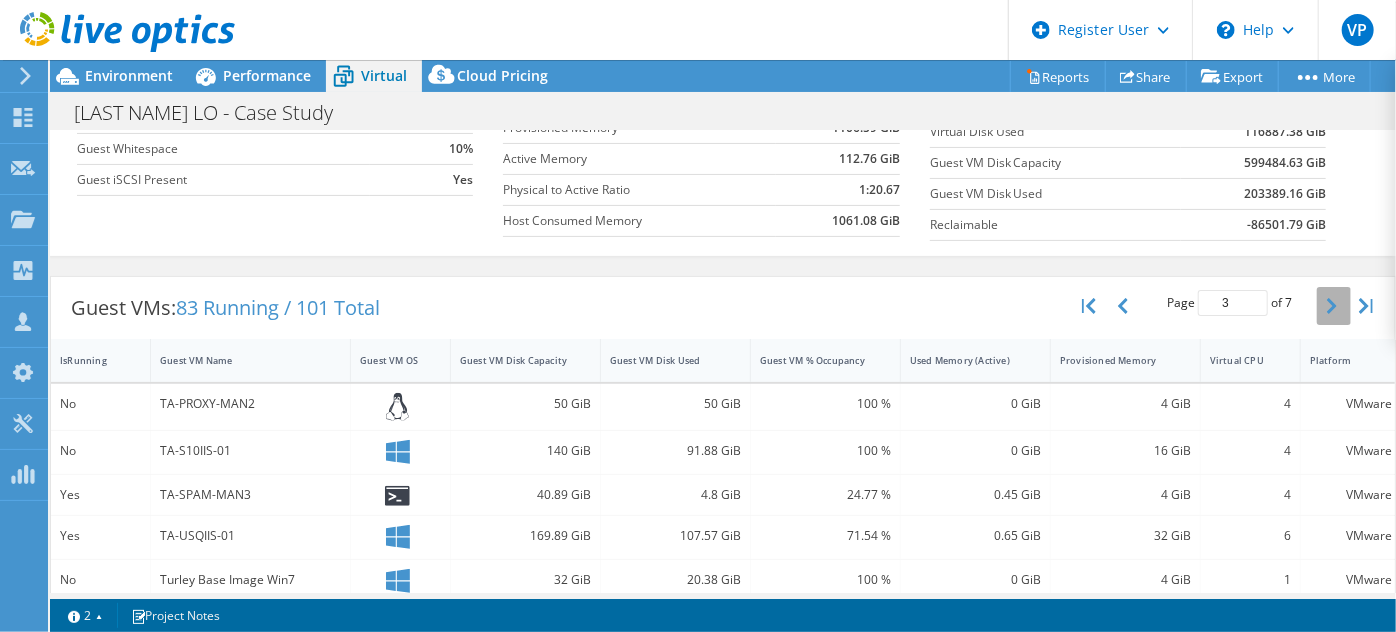 click 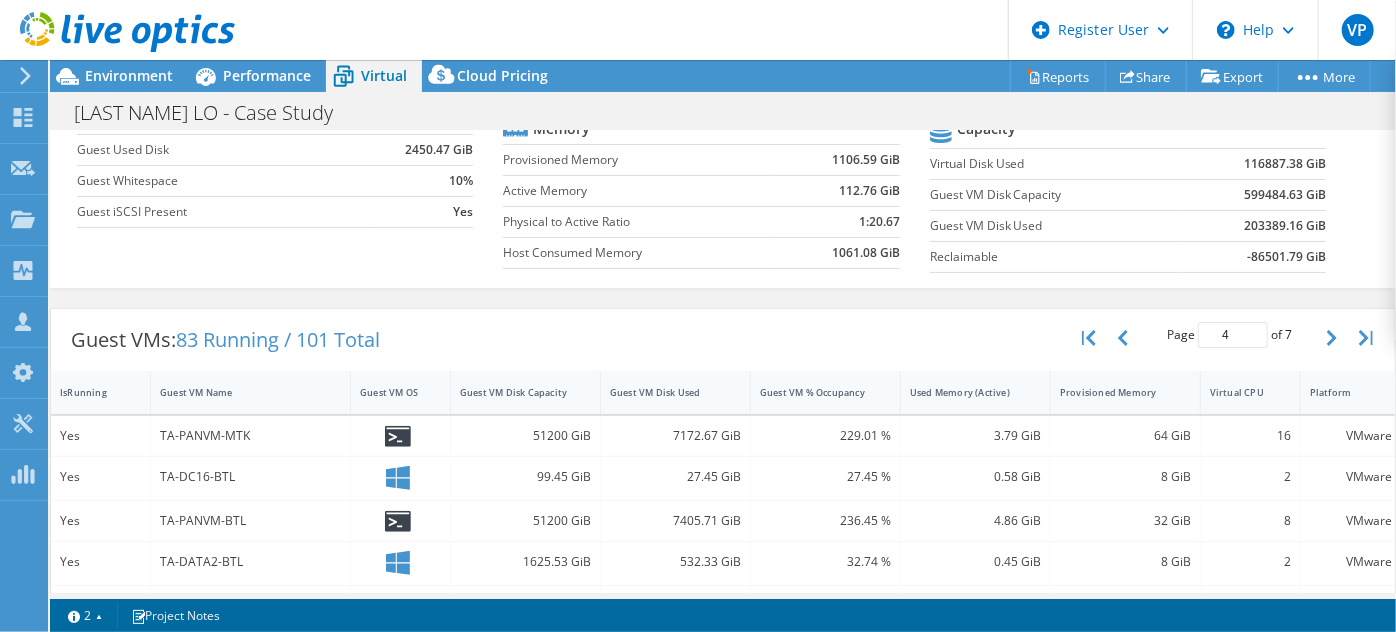 scroll, scrollTop: 214, scrollLeft: 0, axis: vertical 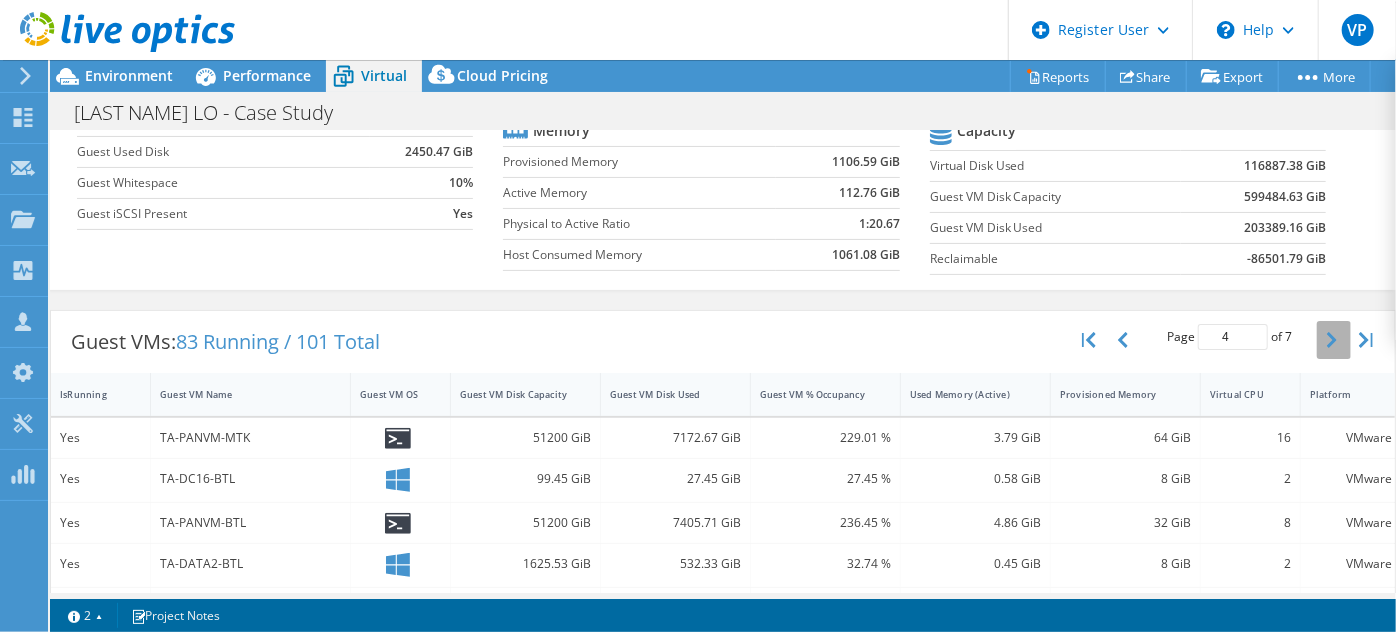 click at bounding box center [1334, 340] 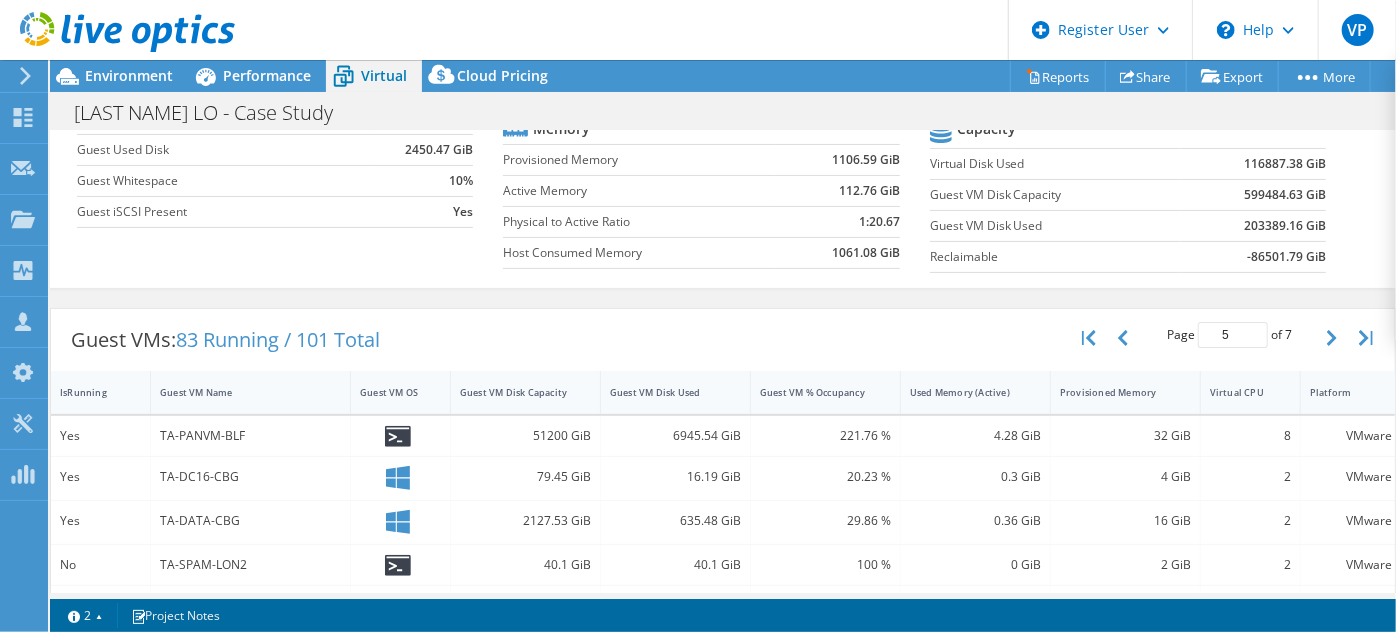 scroll, scrollTop: 212, scrollLeft: 0, axis: vertical 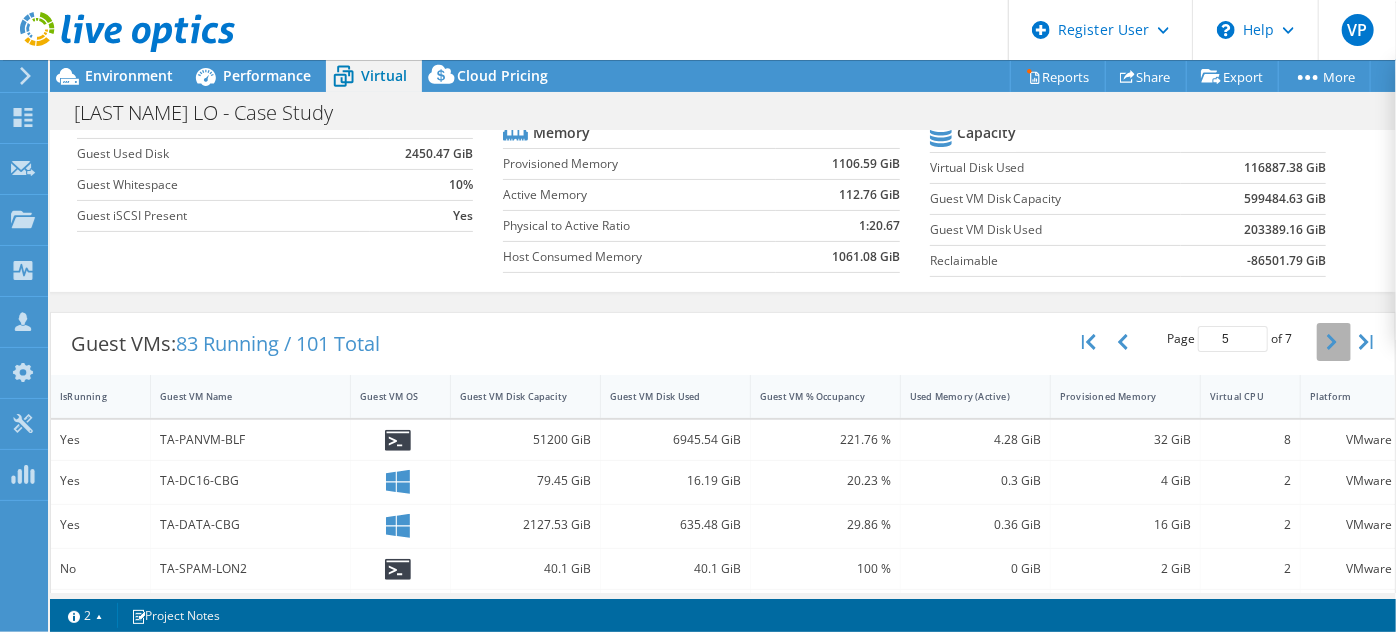click 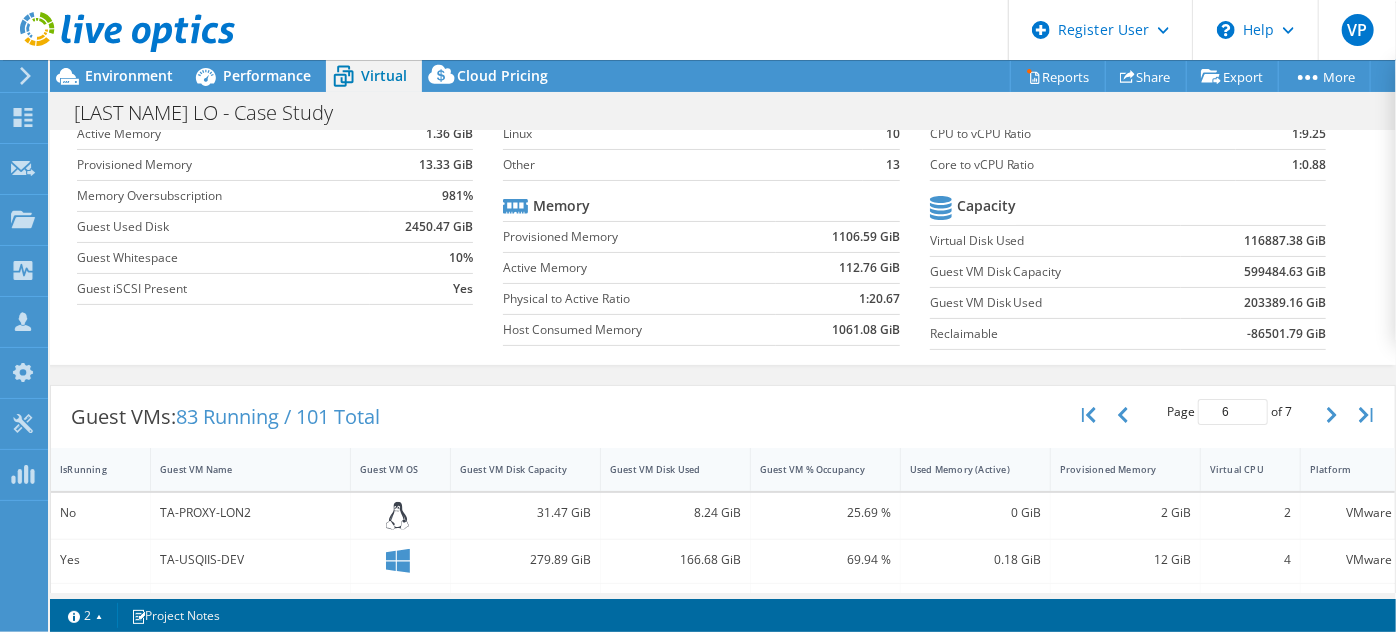 scroll, scrollTop: 136, scrollLeft: 0, axis: vertical 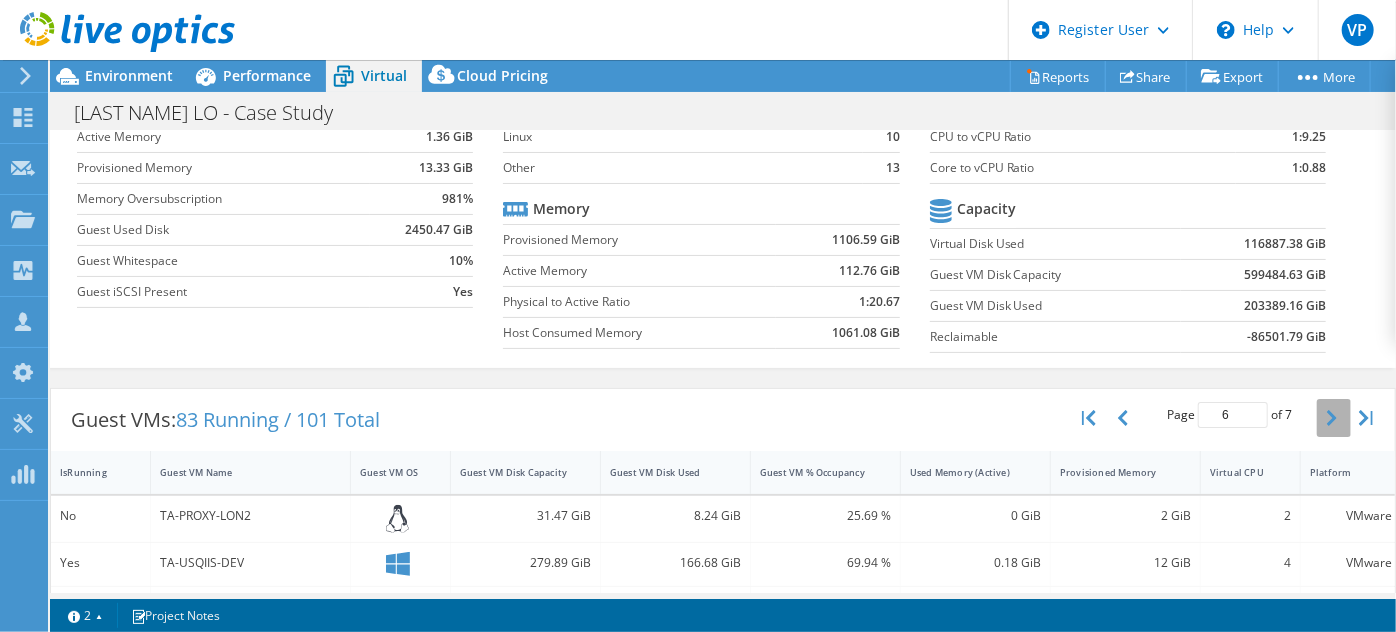 click at bounding box center (1334, 418) 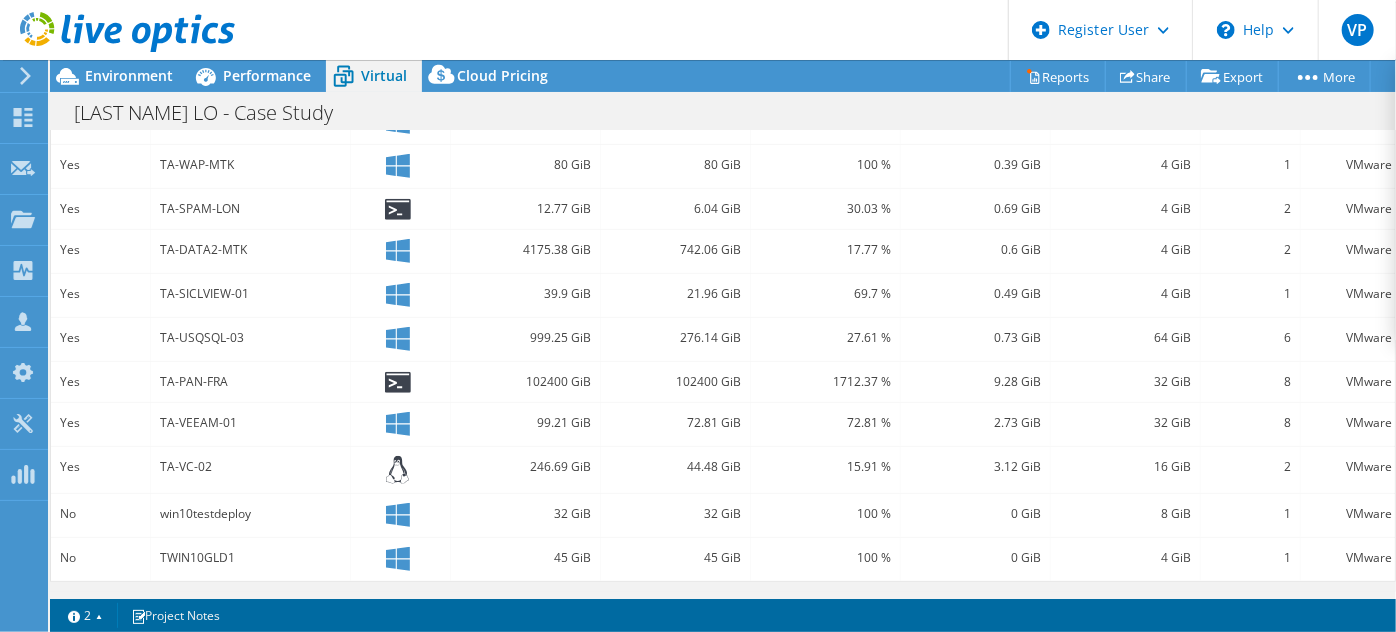 scroll, scrollTop: 0, scrollLeft: 0, axis: both 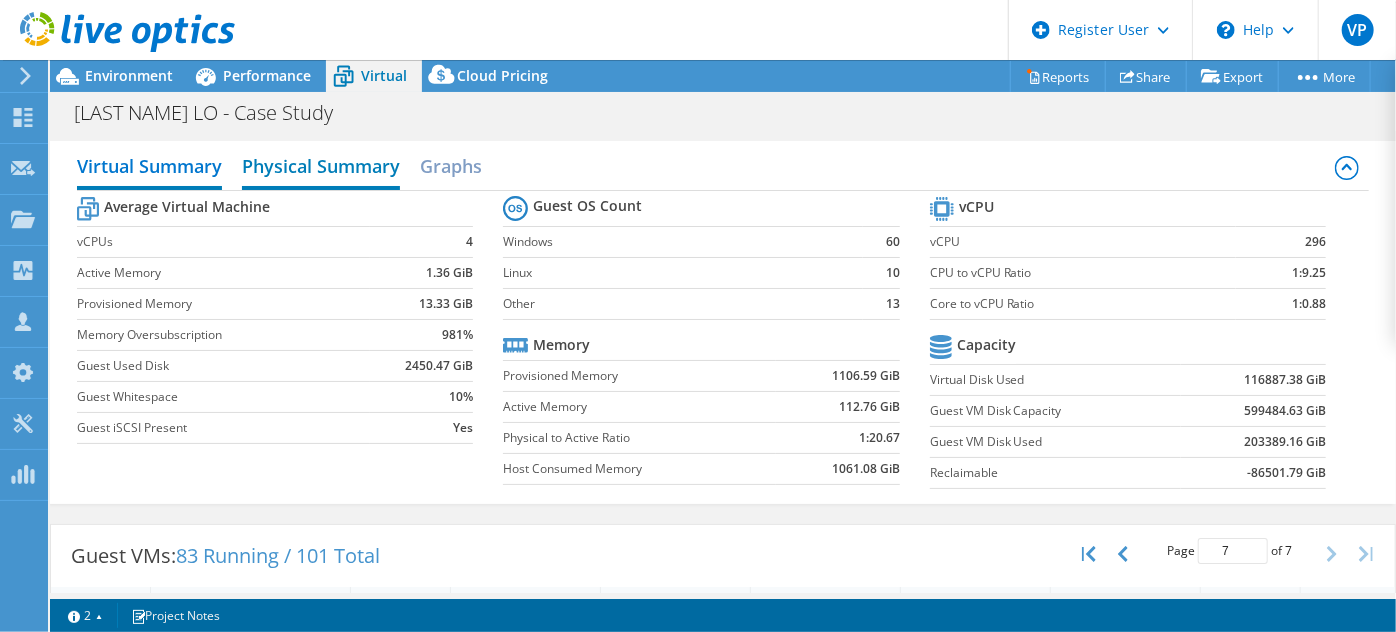 click on "Physical Summary" at bounding box center (321, 168) 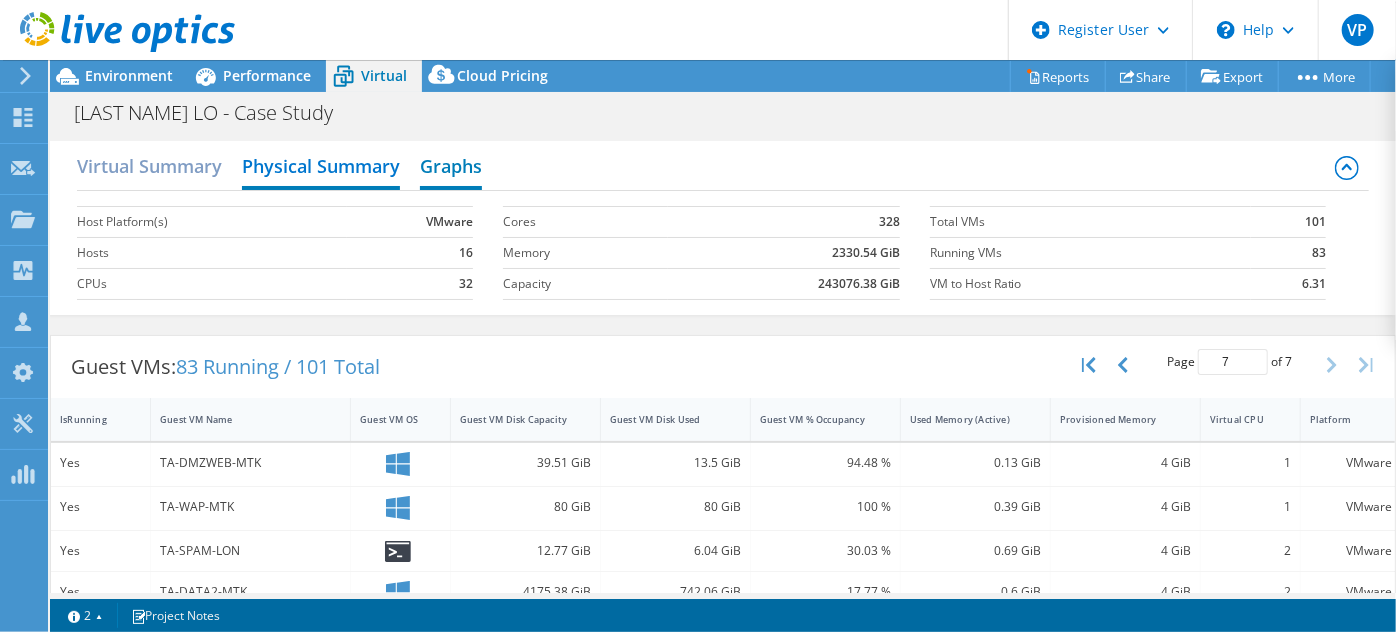 click on "Graphs" at bounding box center (451, 168) 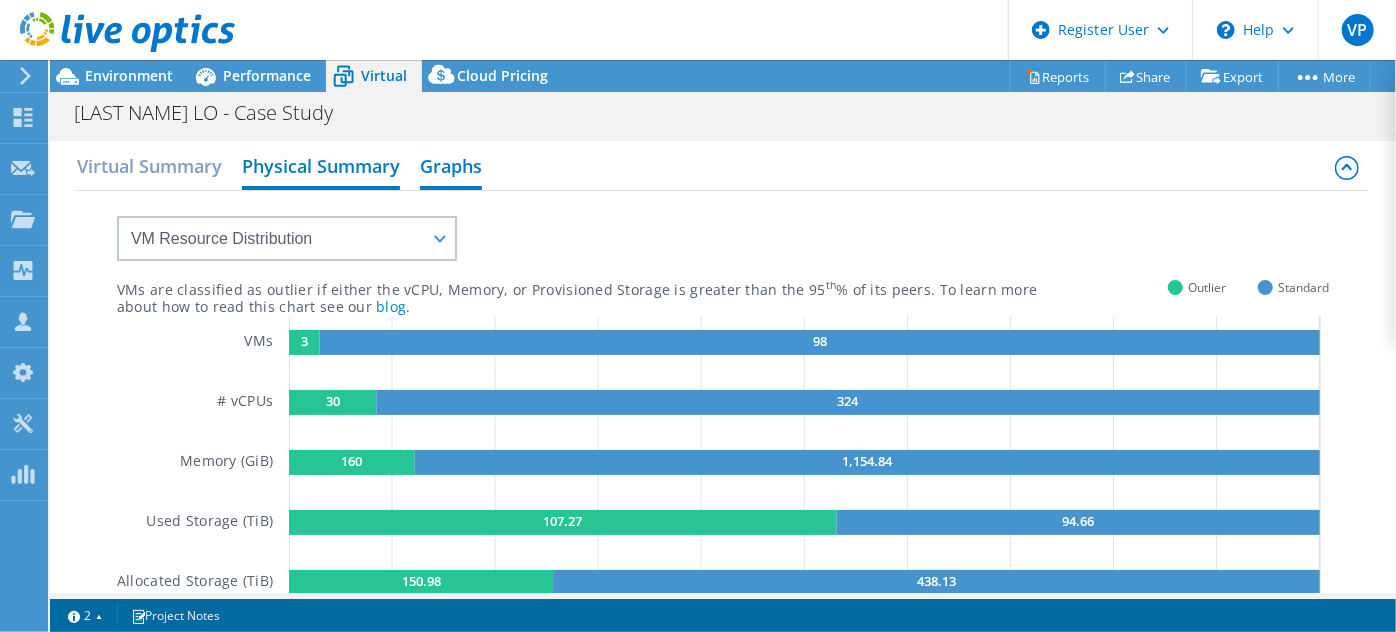 click on "Physical Summary" at bounding box center [321, 168] 